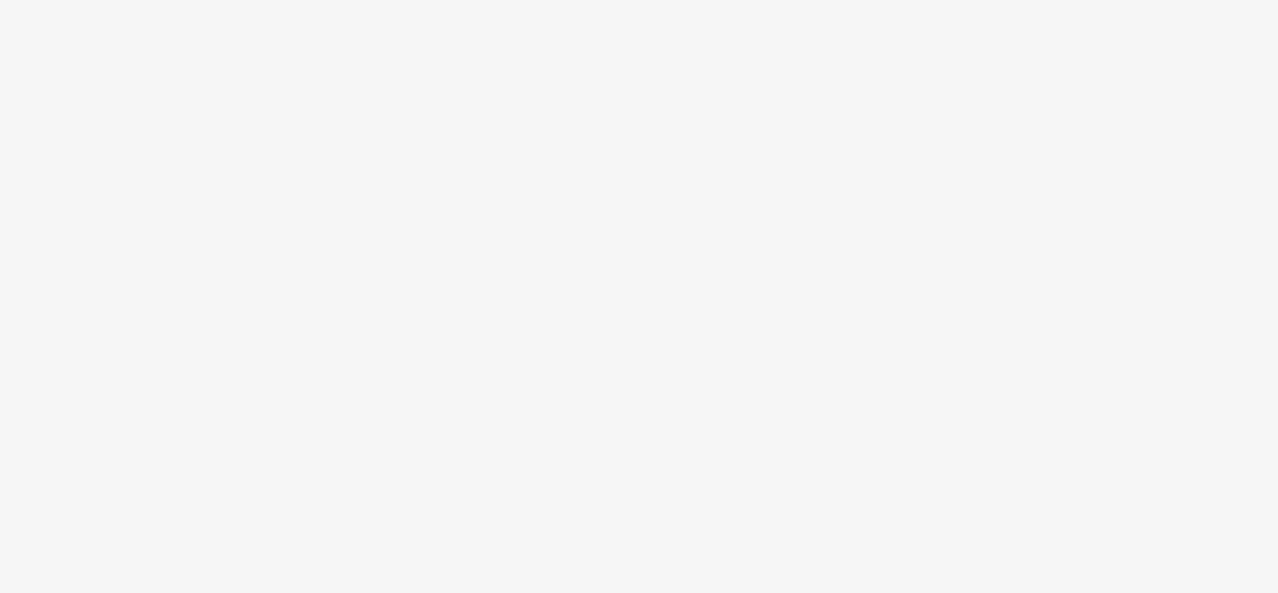scroll, scrollTop: 0, scrollLeft: 0, axis: both 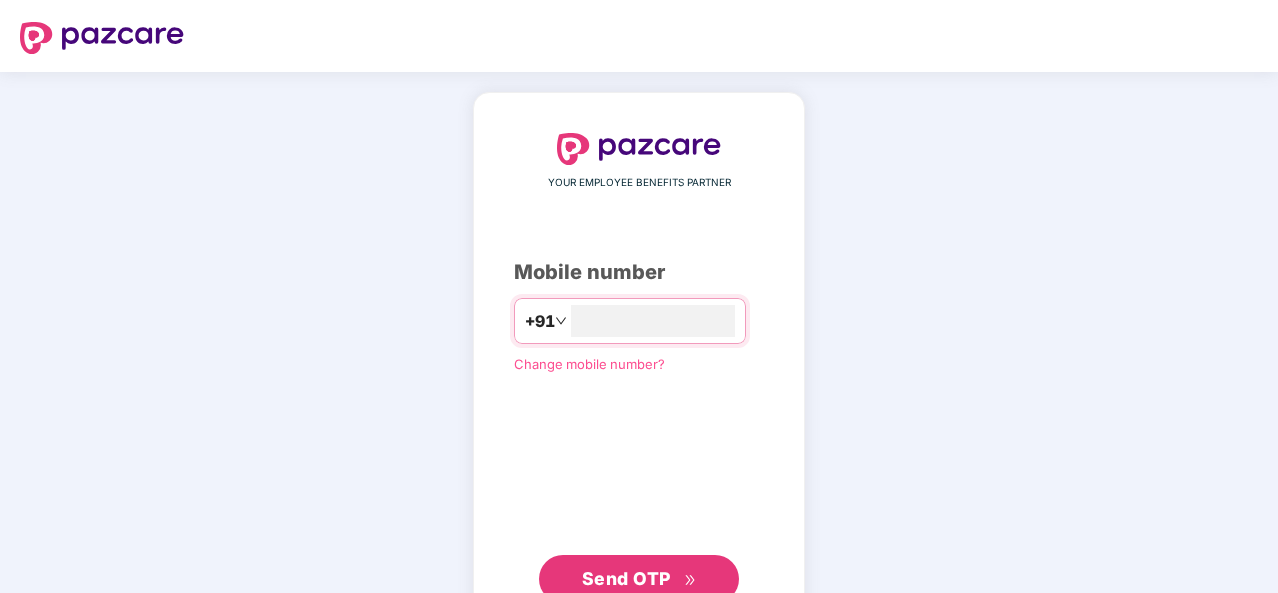 type on "**********" 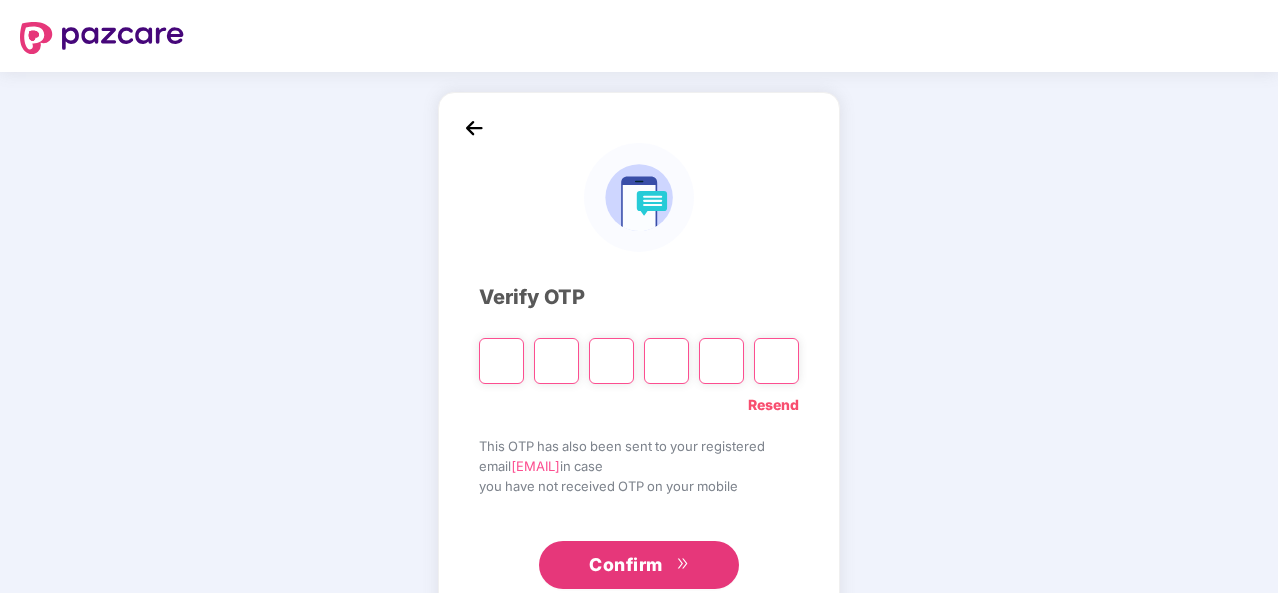 type on "*" 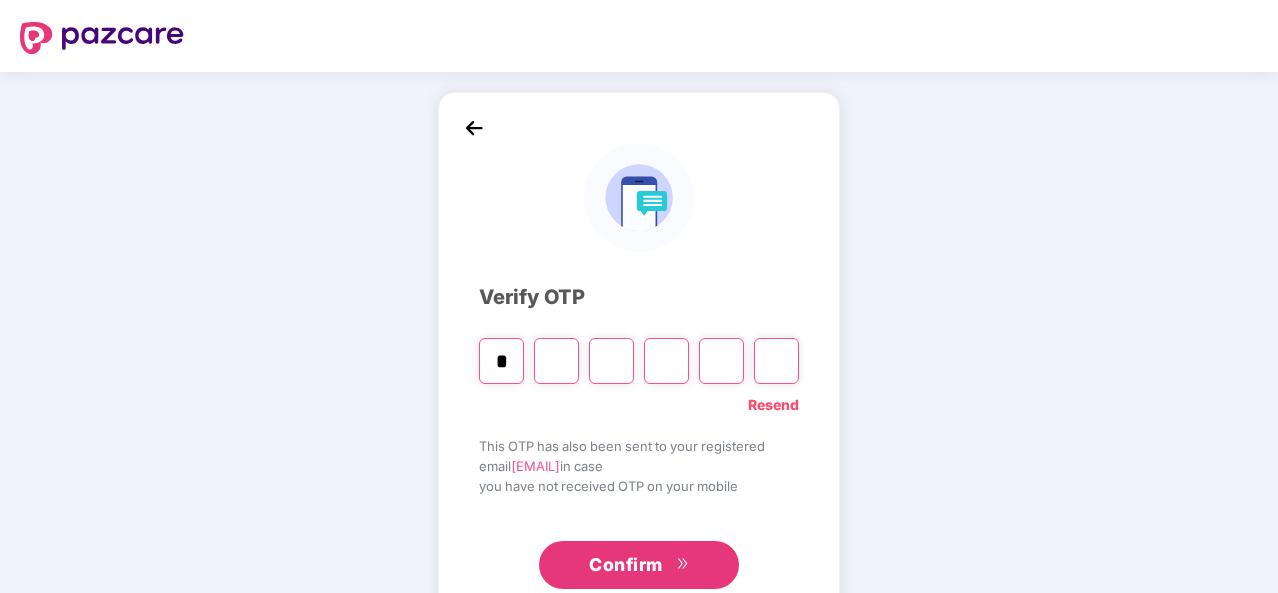 type on "*" 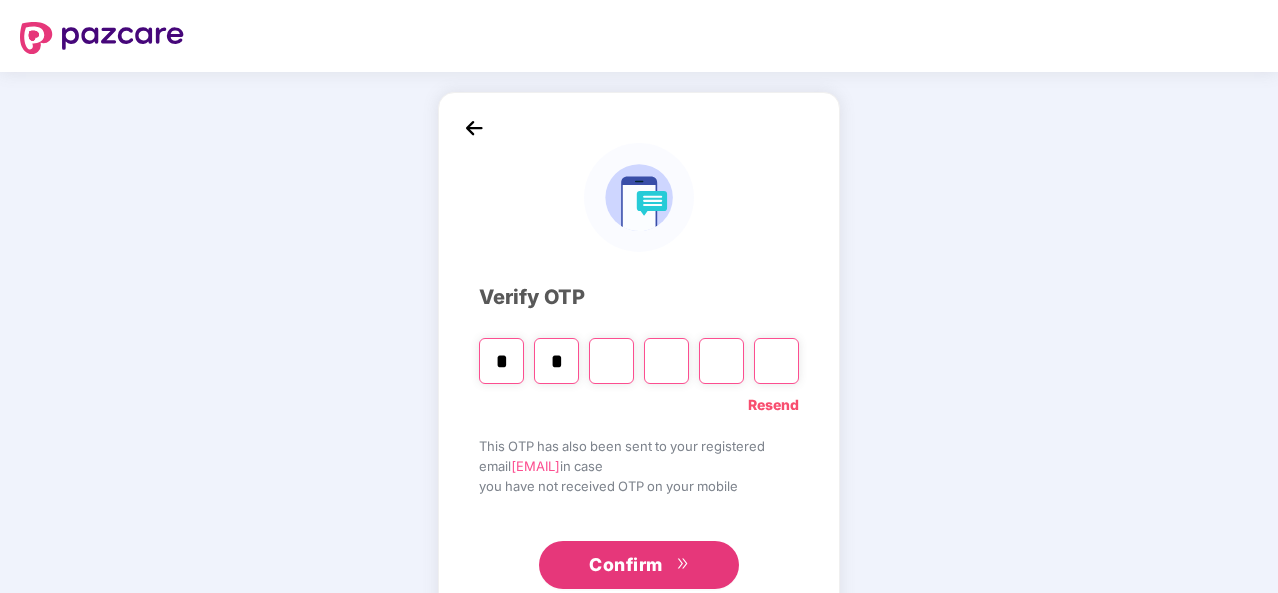 type on "*" 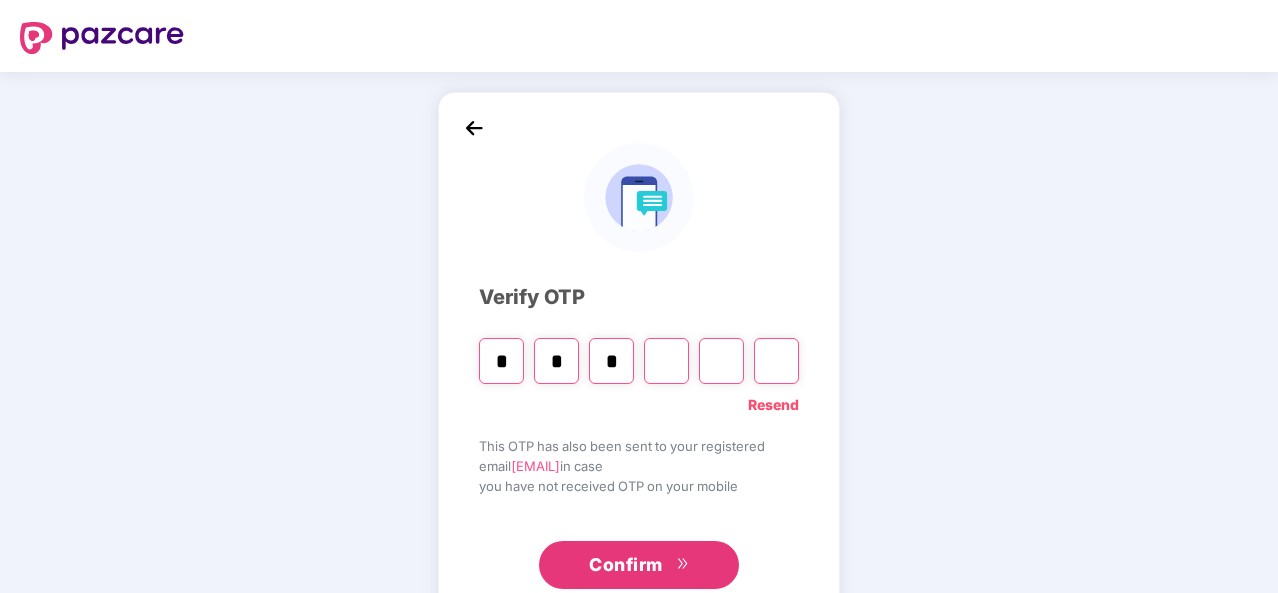type on "*" 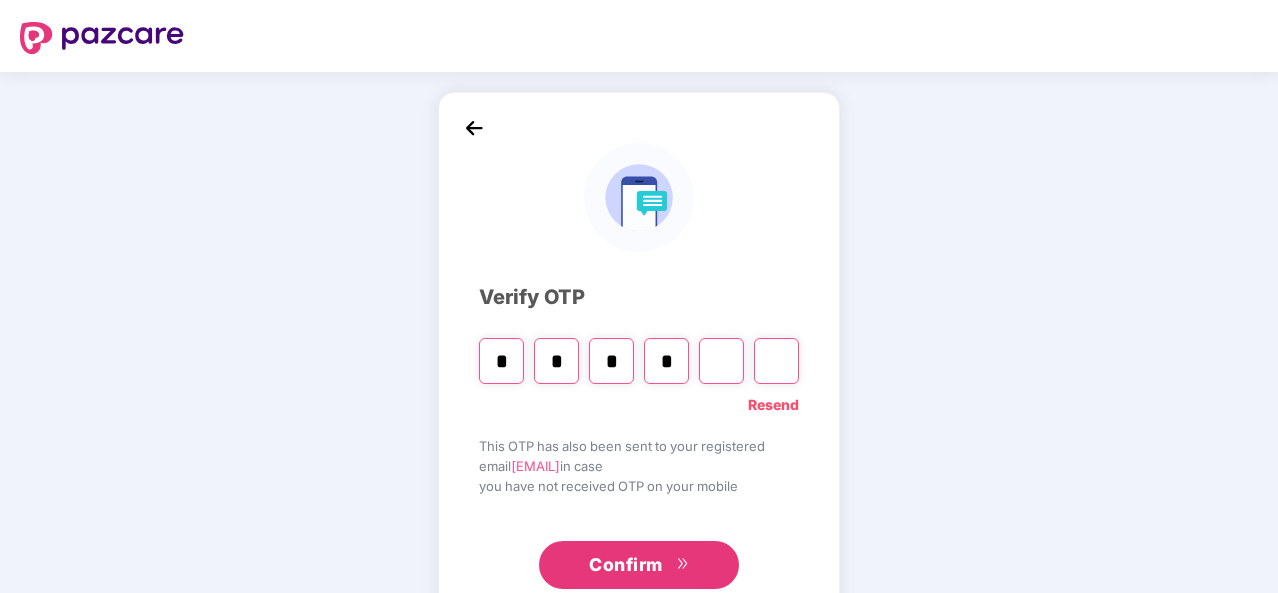 type on "*" 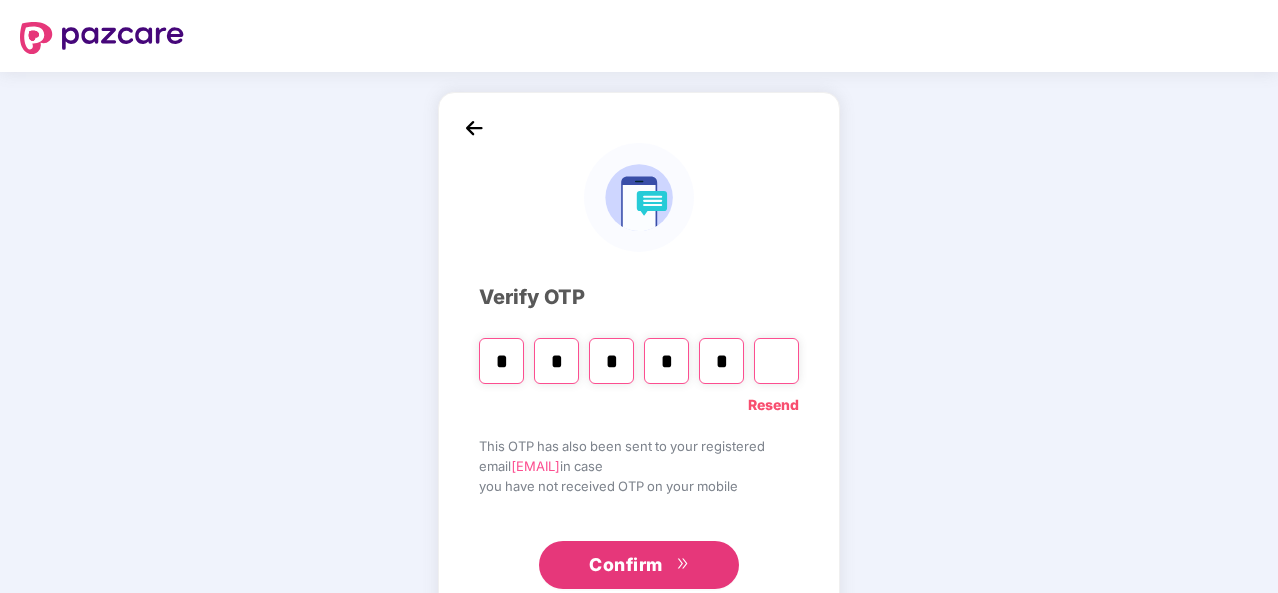 type on "*" 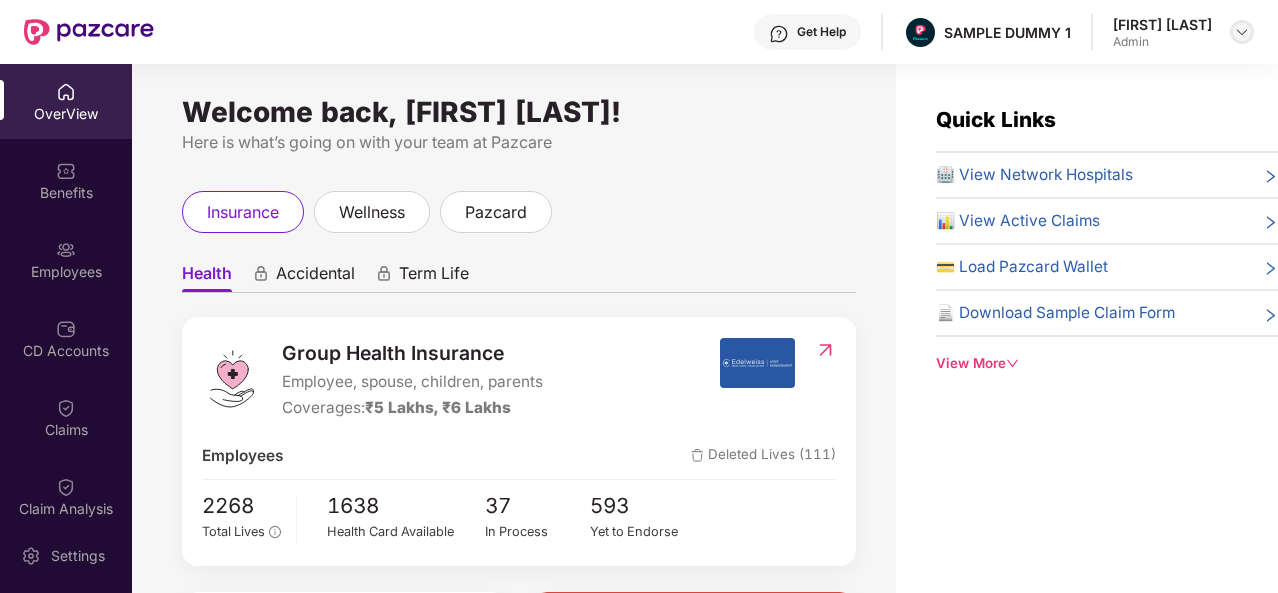 click at bounding box center [1242, 32] 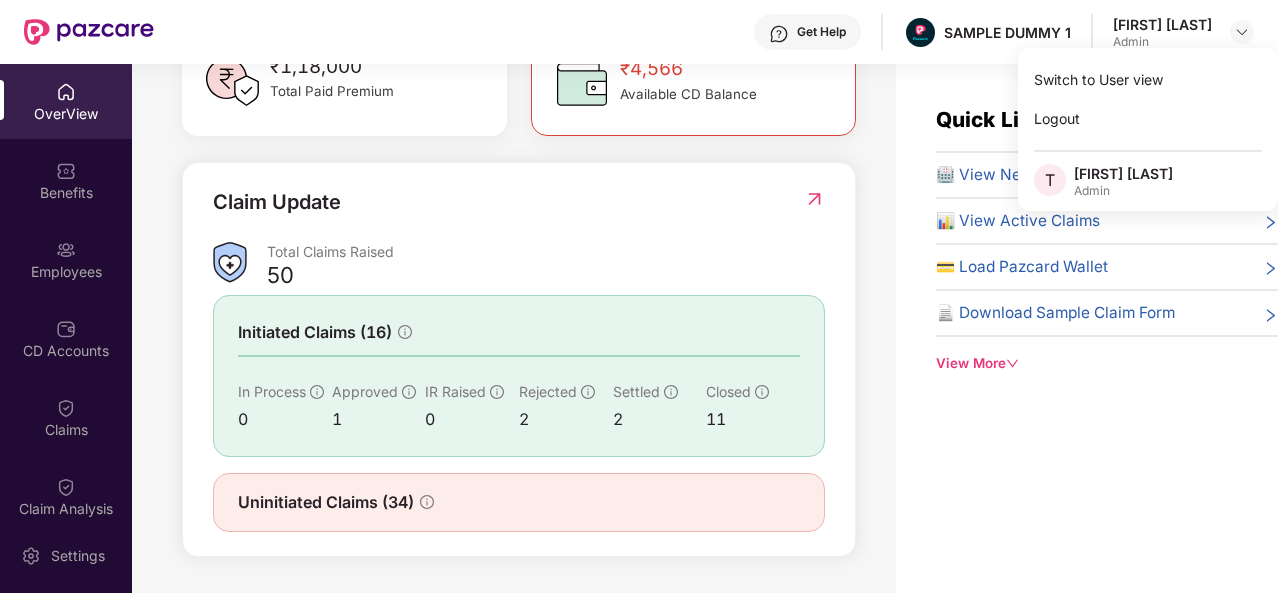scroll, scrollTop: 641, scrollLeft: 0, axis: vertical 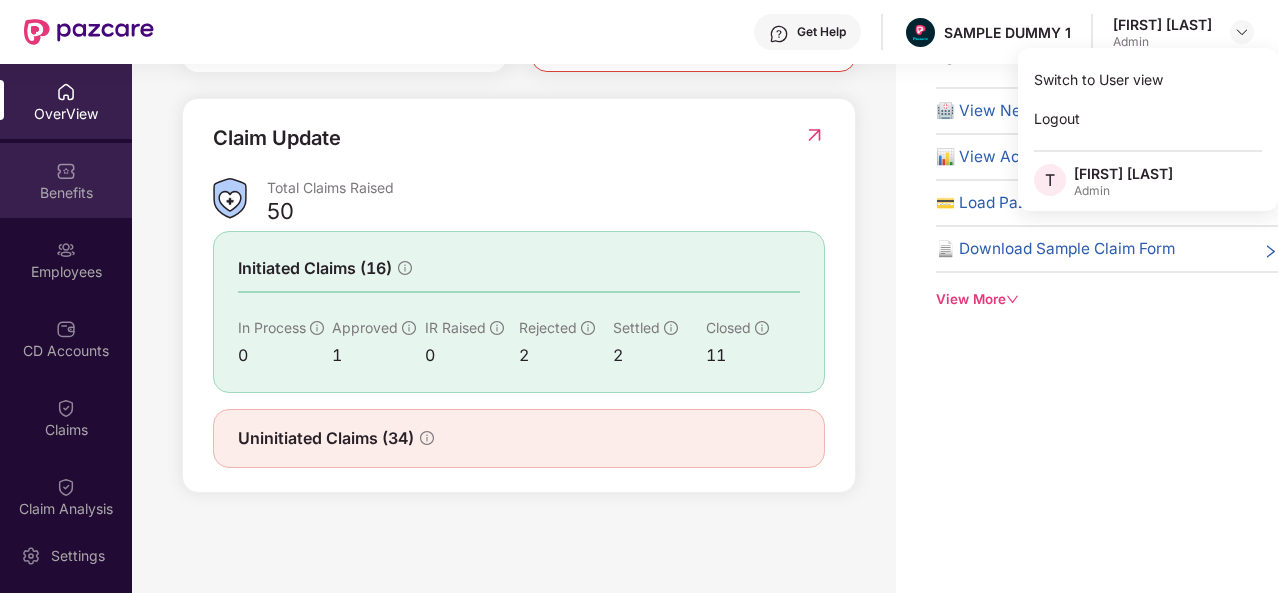 click at bounding box center [66, 171] 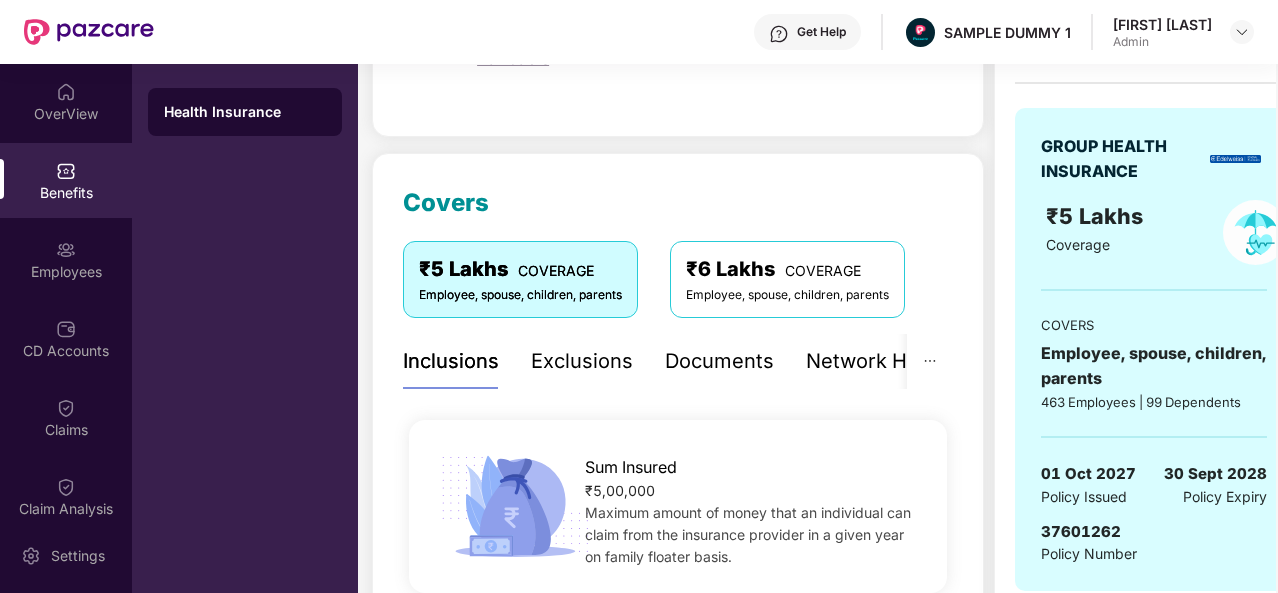 scroll, scrollTop: 0, scrollLeft: 0, axis: both 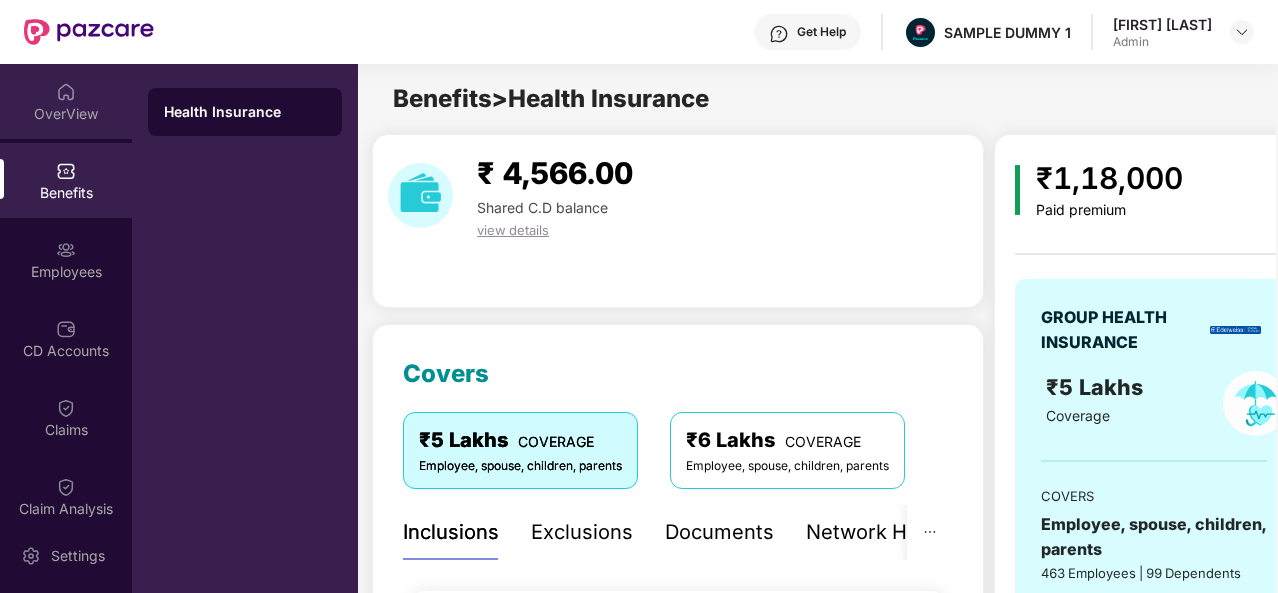 click at bounding box center [66, 92] 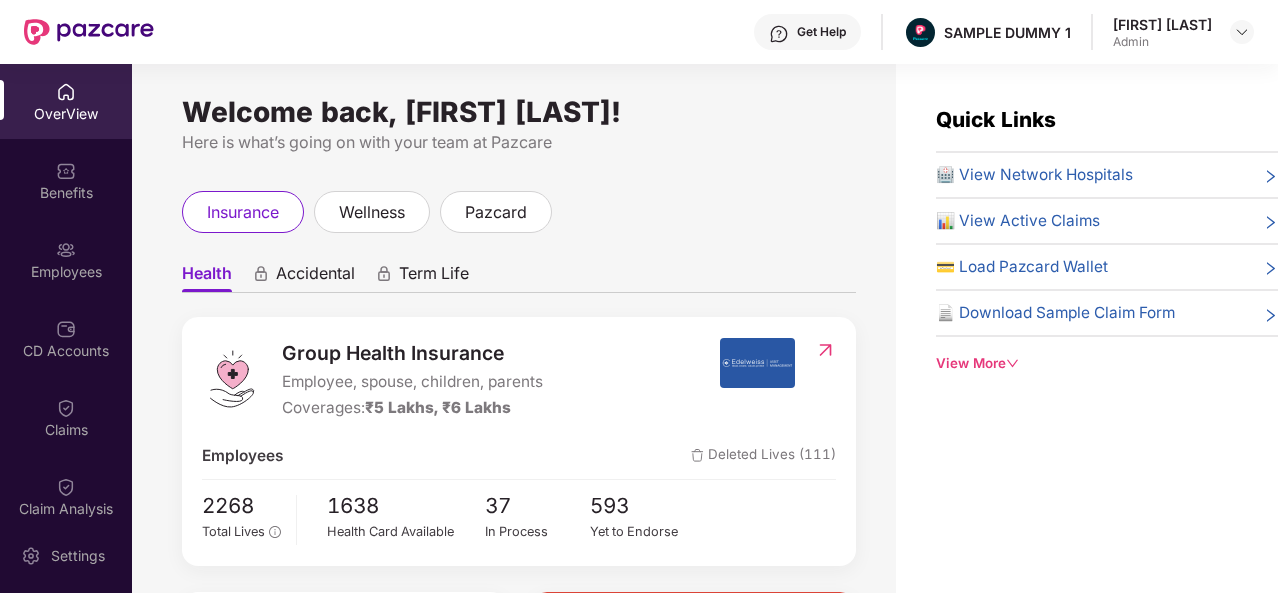 click on "Get Help" at bounding box center [821, 32] 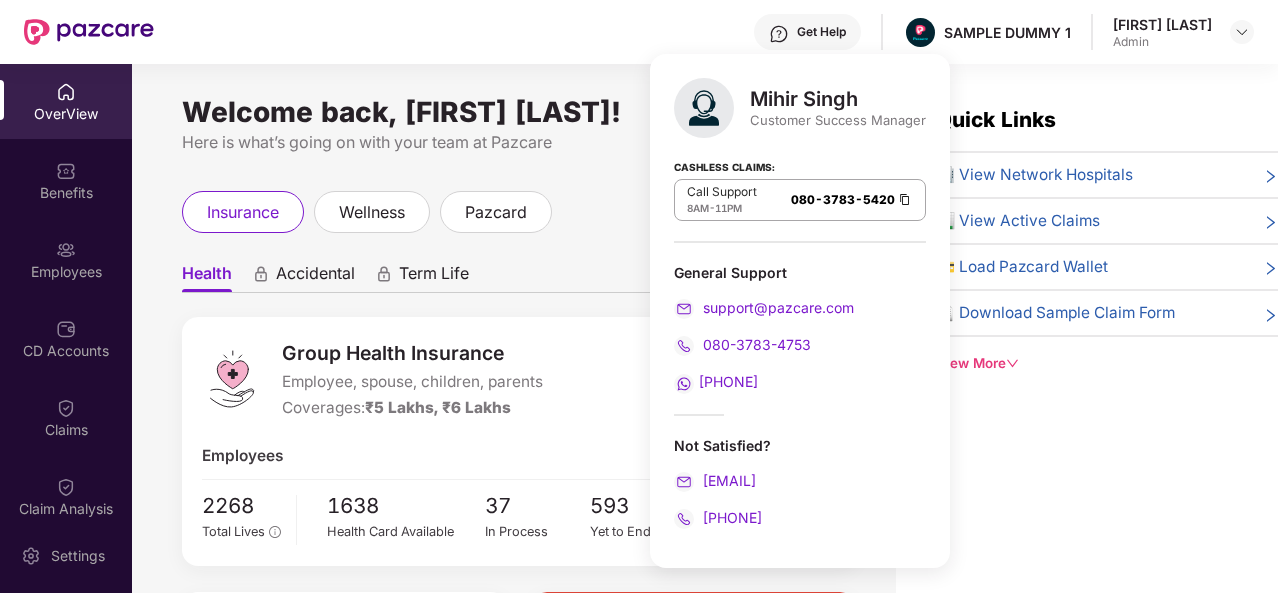 click on "Health   Accidental   Term Life Group Health Insurance Employee, spouse, children, parents Coverages:  ₹5 Lakhs, ₹6 Lakhs Employees   Deleted Lives (111) 2268 Total Lives 1638 Health Card Available 37 In Process 593 Yet to Endorse Premium ₹1,18,000 Total Paid Premium Low CD Balance Update CD ₹4,566 Available CD Balance Claim Update Total Claims Raised 50 Initiated Claims (16) In Process 0 Approved 1 IR Raised 0 Rejected 2 Settled 2 Closed 11 Uninitiated Claims (34)" at bounding box center (519, 709) 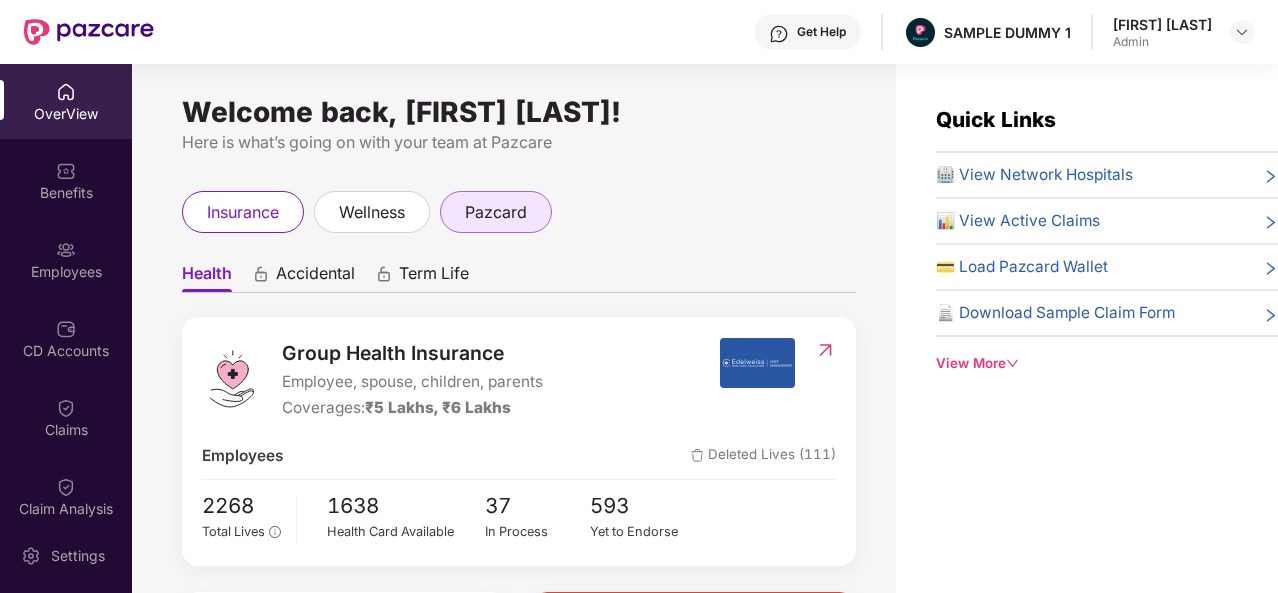 click on "pazcard" at bounding box center (496, 212) 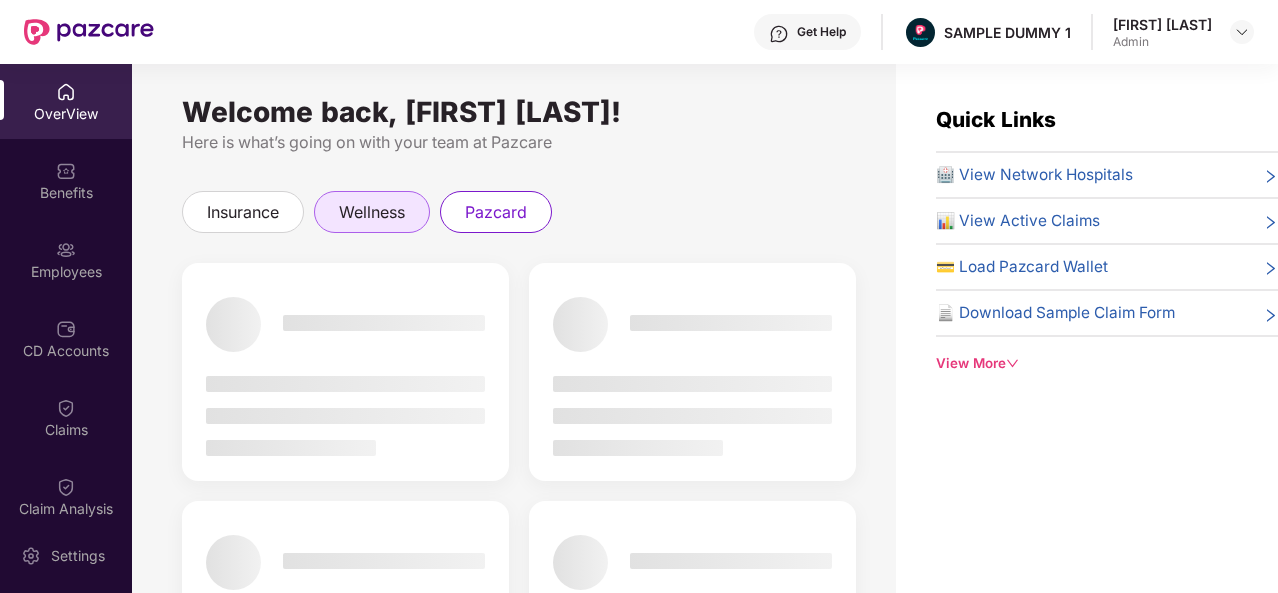 click on "wellness" at bounding box center [372, 212] 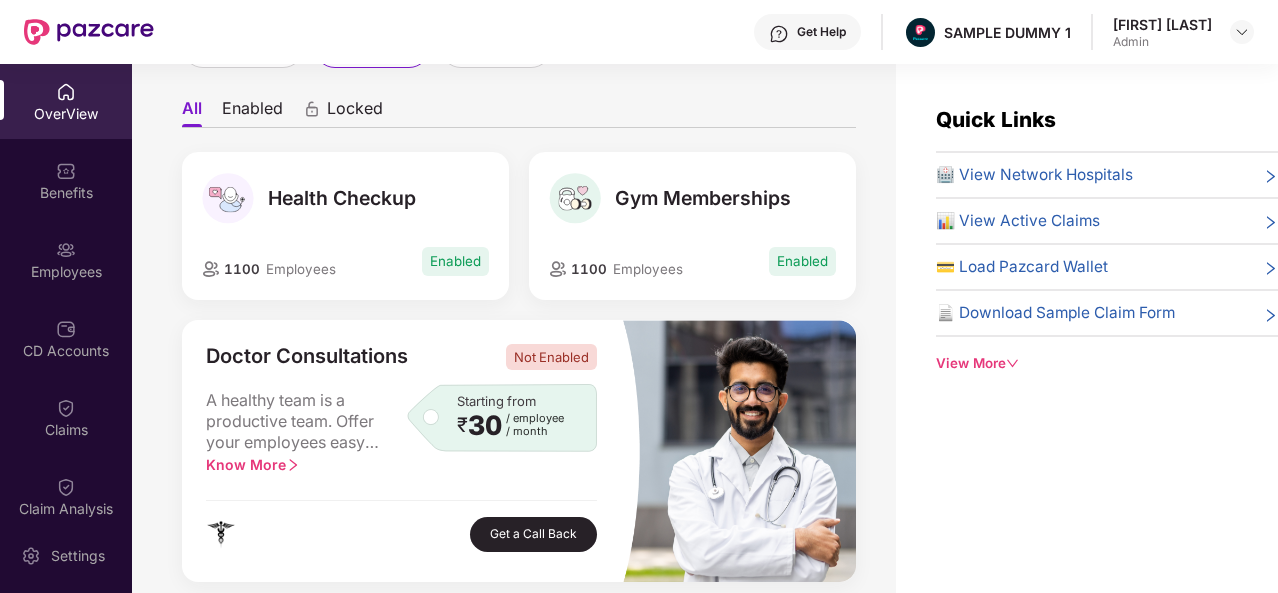 scroll, scrollTop: 172, scrollLeft: 0, axis: vertical 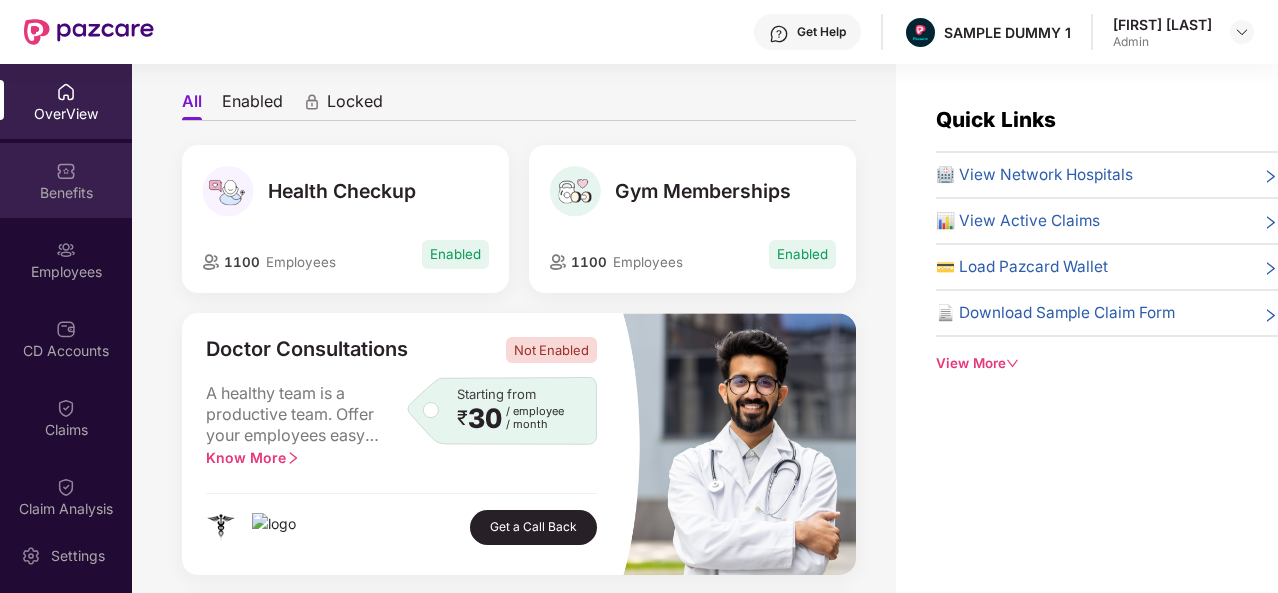 click on "Benefits" at bounding box center [66, 193] 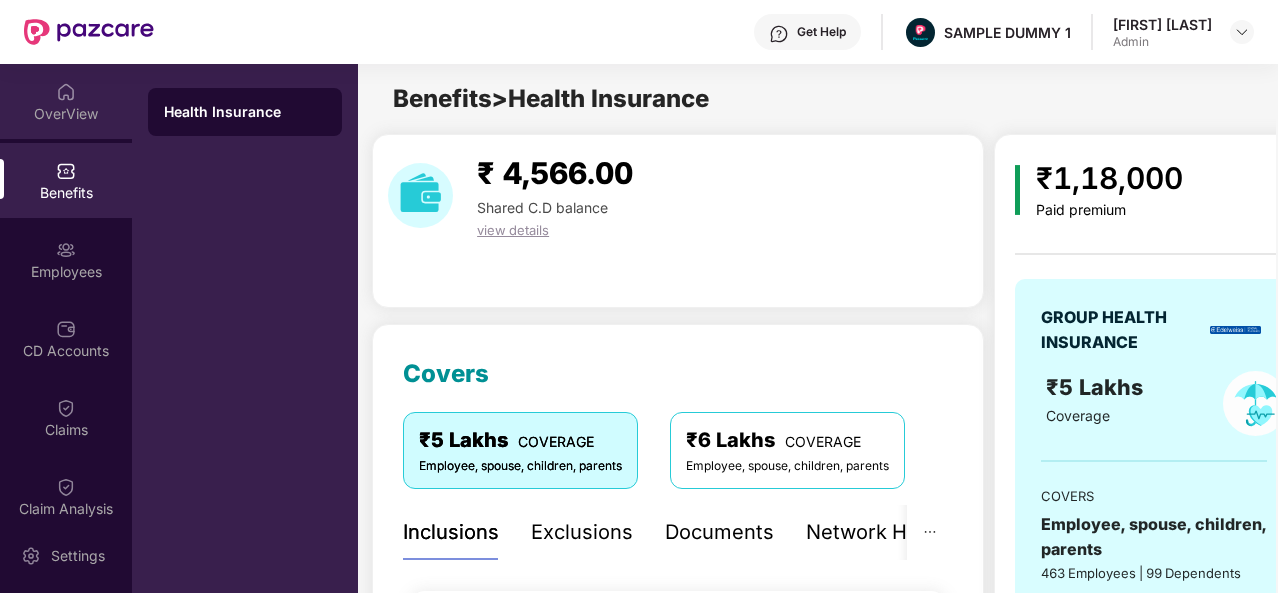 click at bounding box center (66, 92) 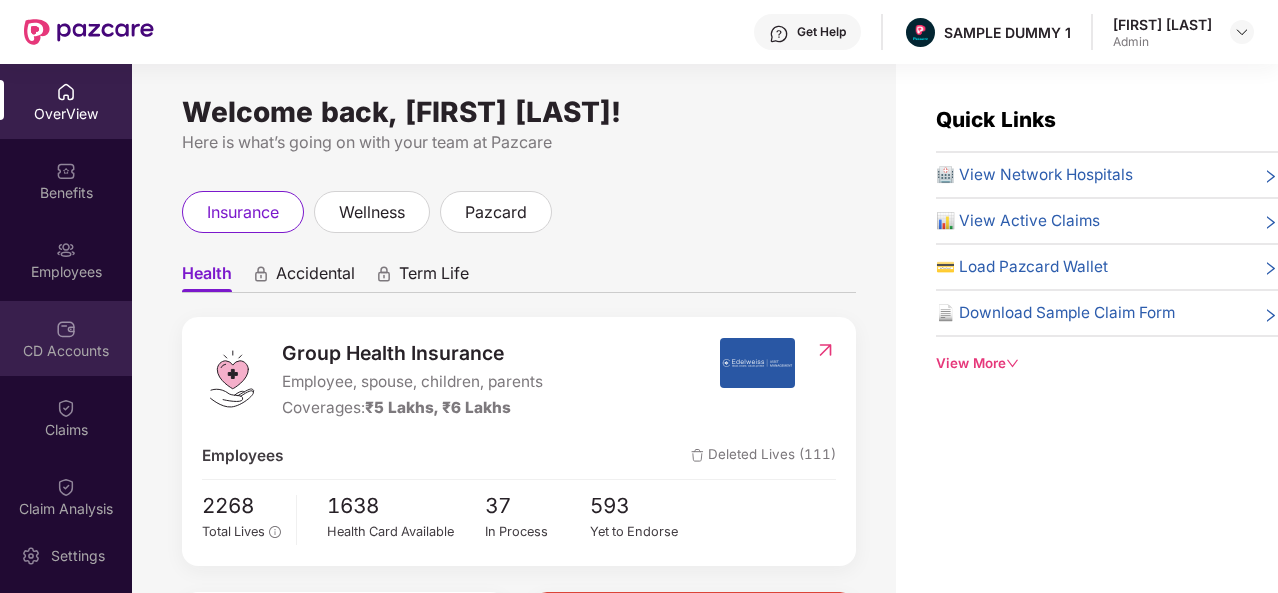 click on "CD Accounts" at bounding box center [66, 338] 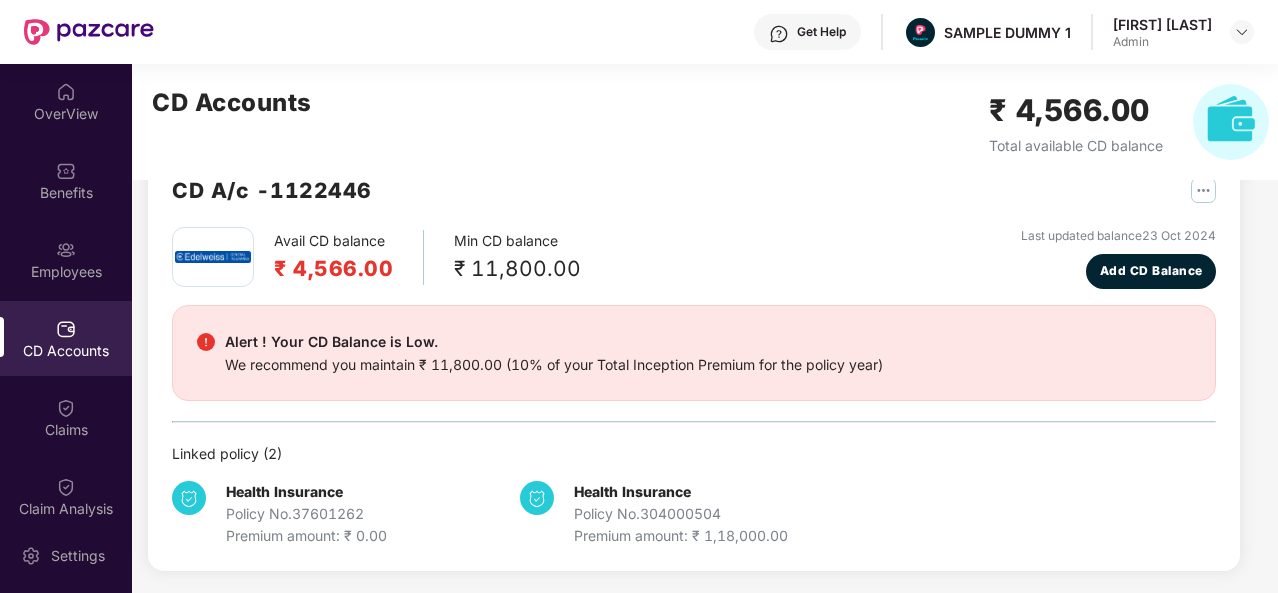 scroll, scrollTop: 54, scrollLeft: 0, axis: vertical 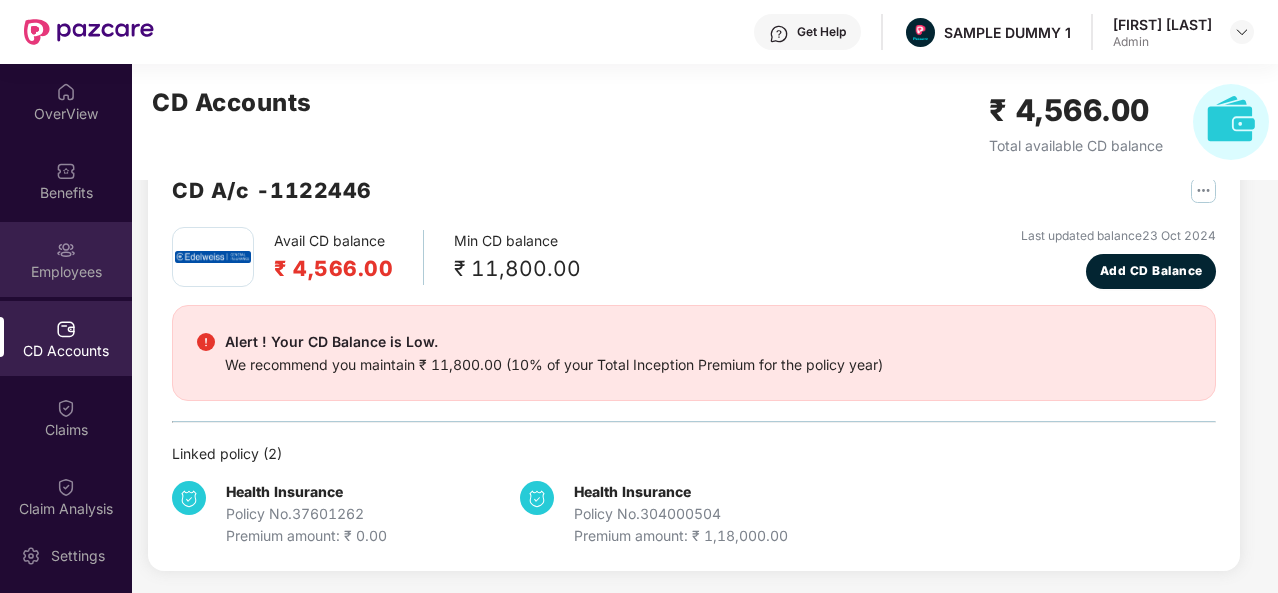 click on "Employees" at bounding box center [66, 272] 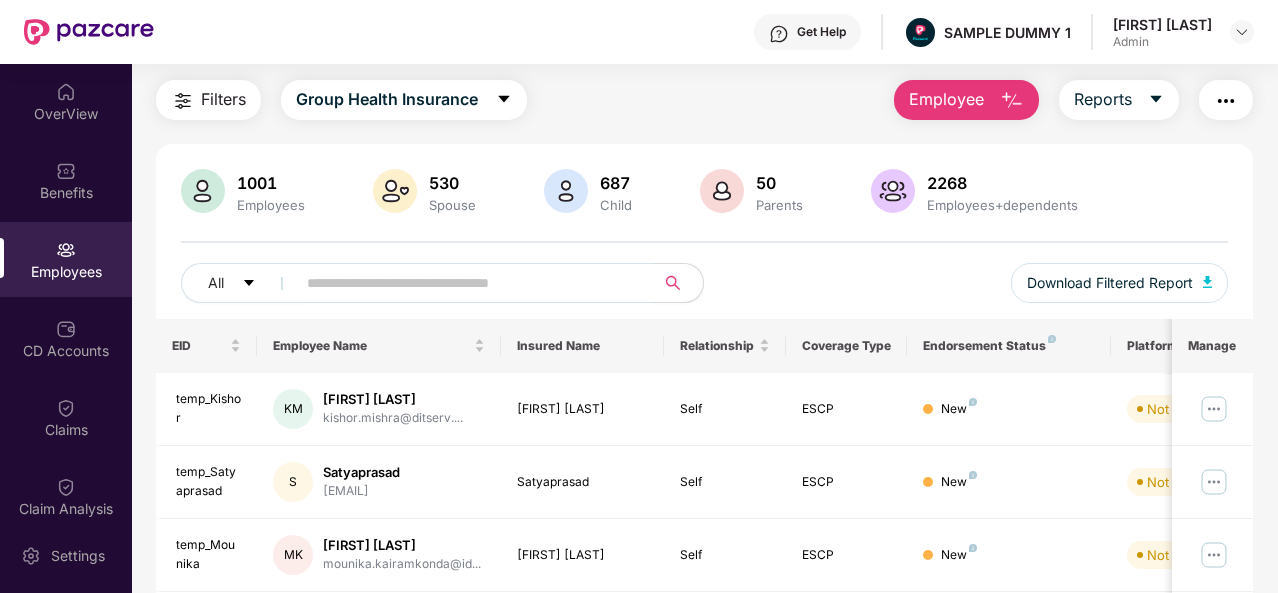 click on "Employee" at bounding box center [946, 99] 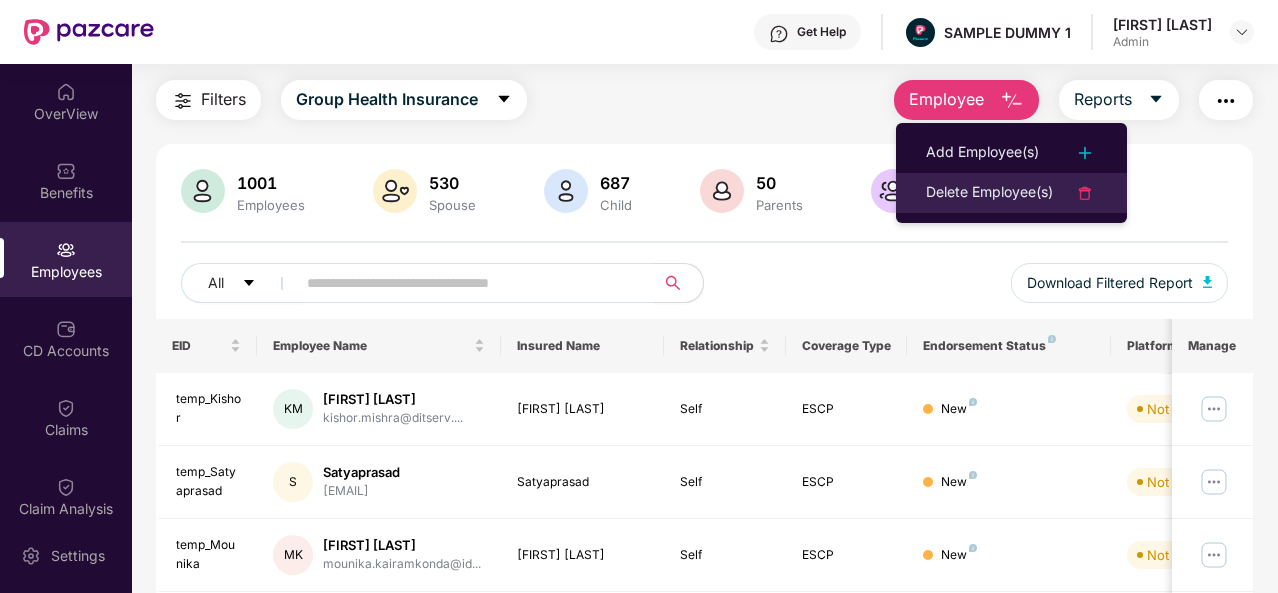 click on "Delete Employee(s)" at bounding box center (989, 193) 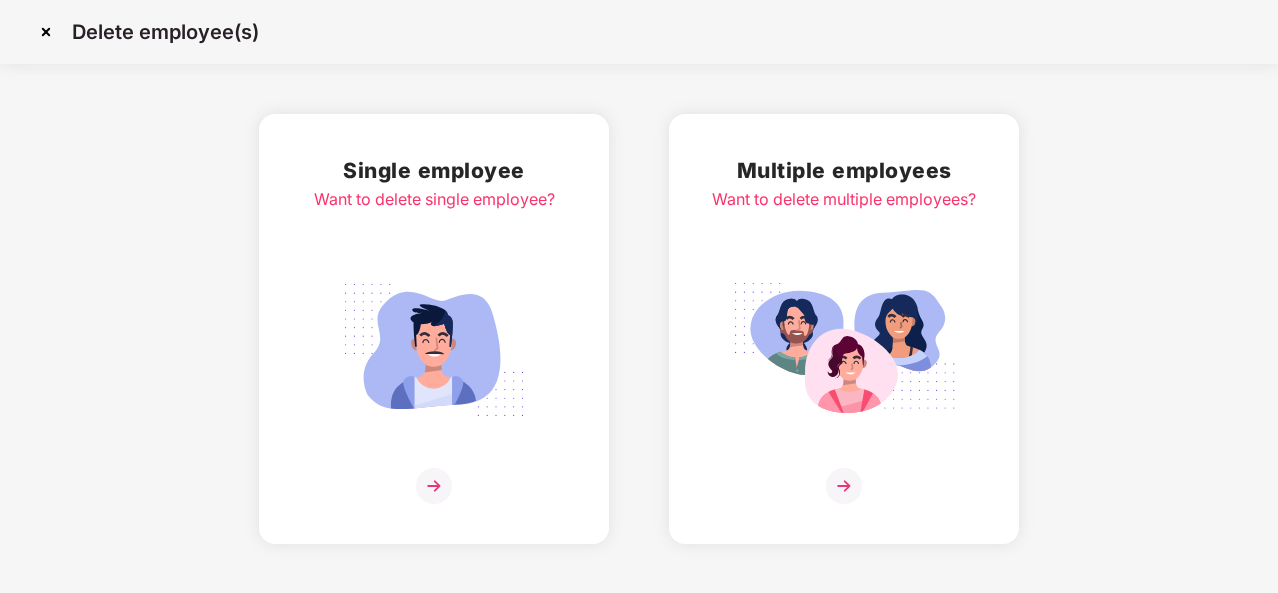 click at bounding box center (434, 350) 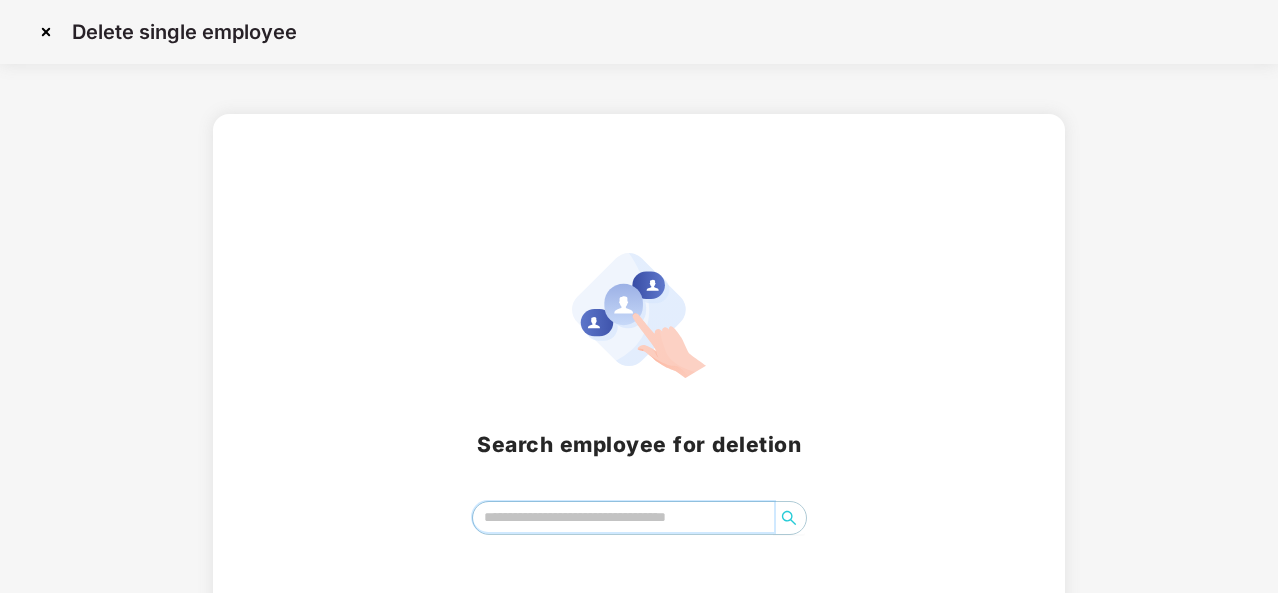 click at bounding box center [623, 517] 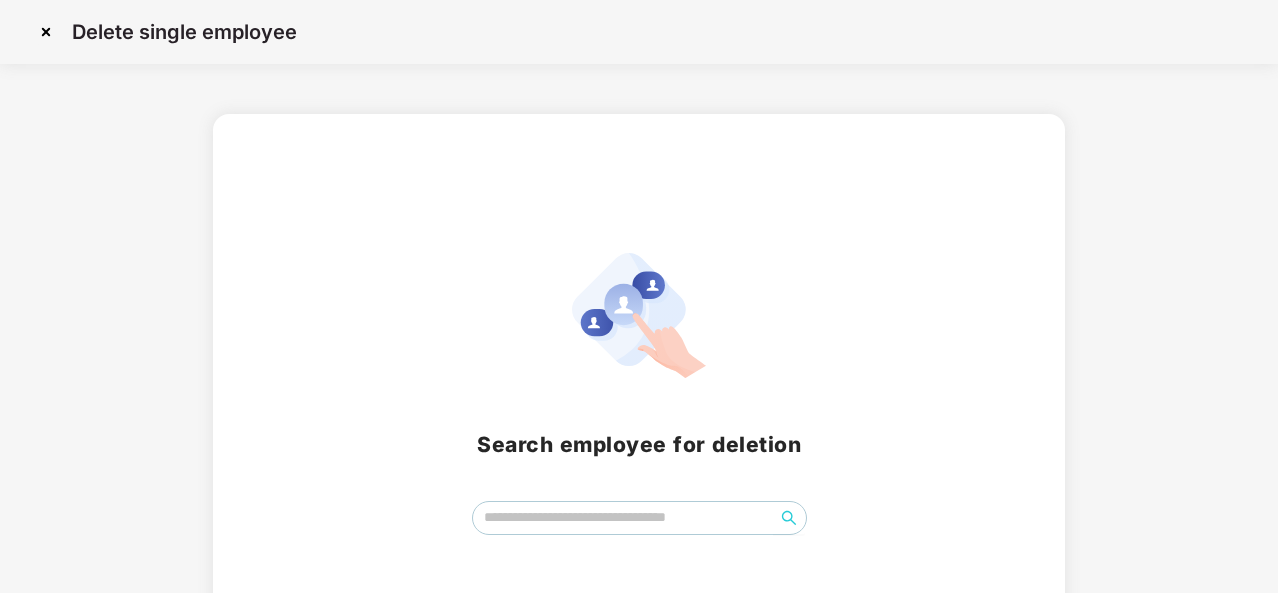 click at bounding box center (46, 32) 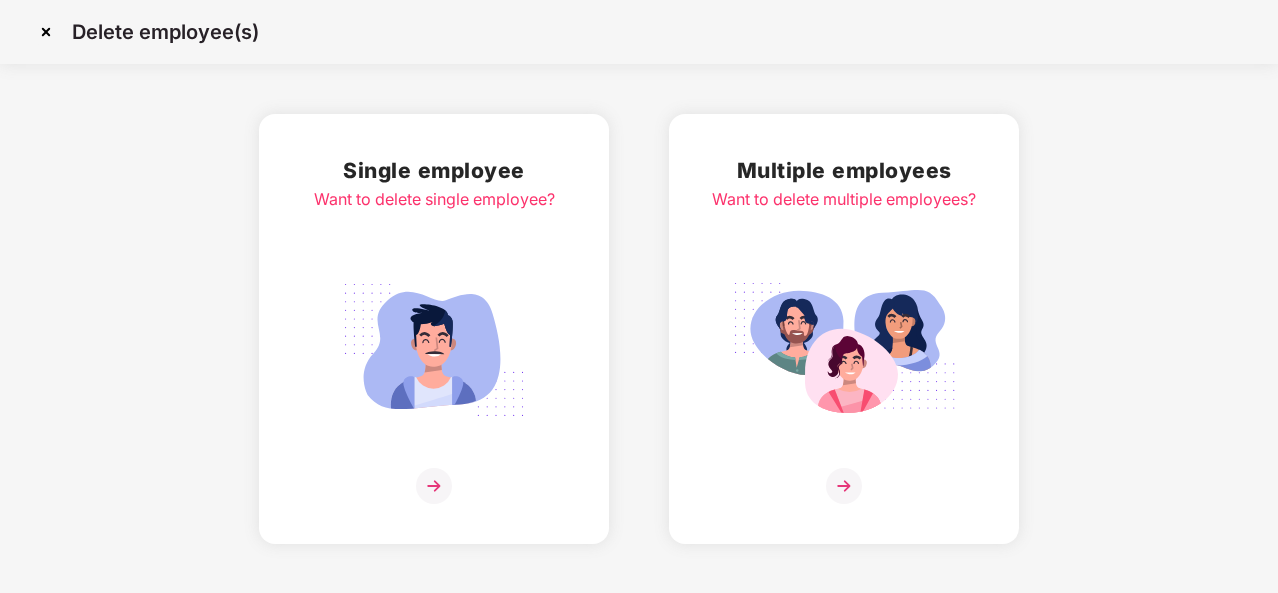 scroll, scrollTop: 0, scrollLeft: 0, axis: both 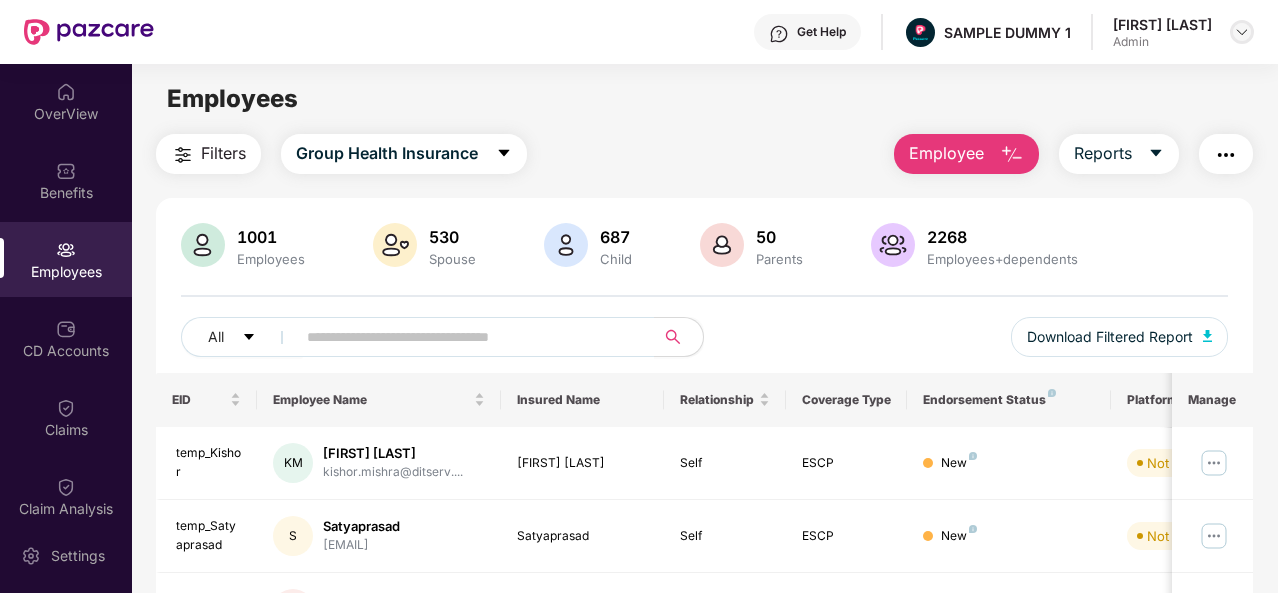 click at bounding box center [1242, 32] 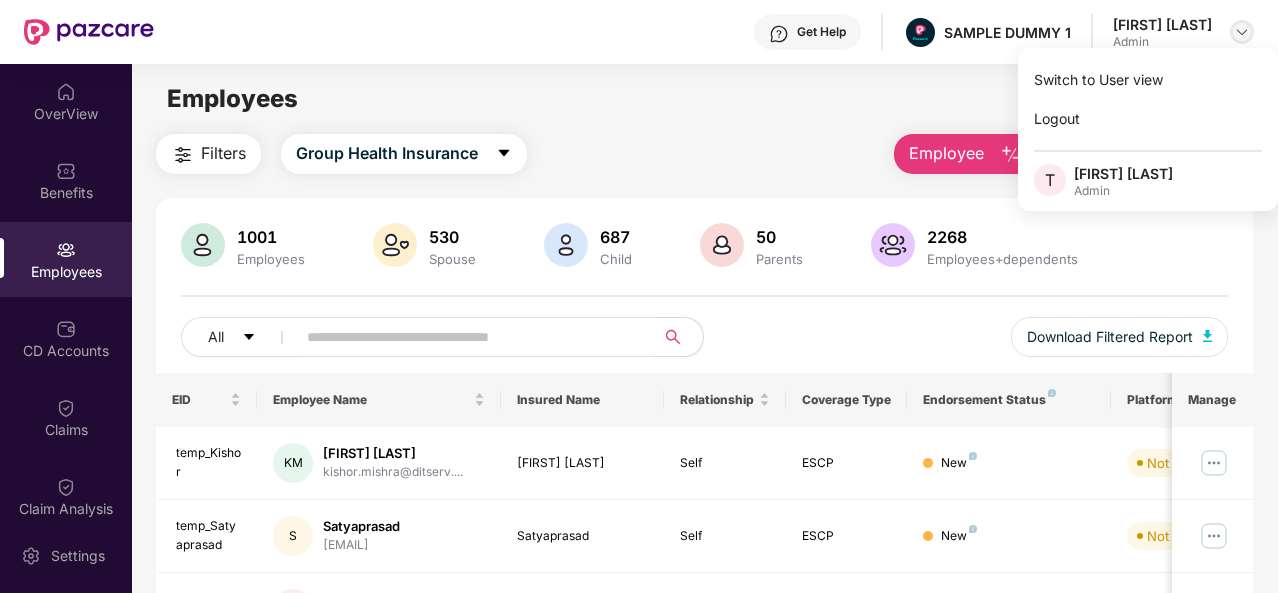 click at bounding box center (1242, 32) 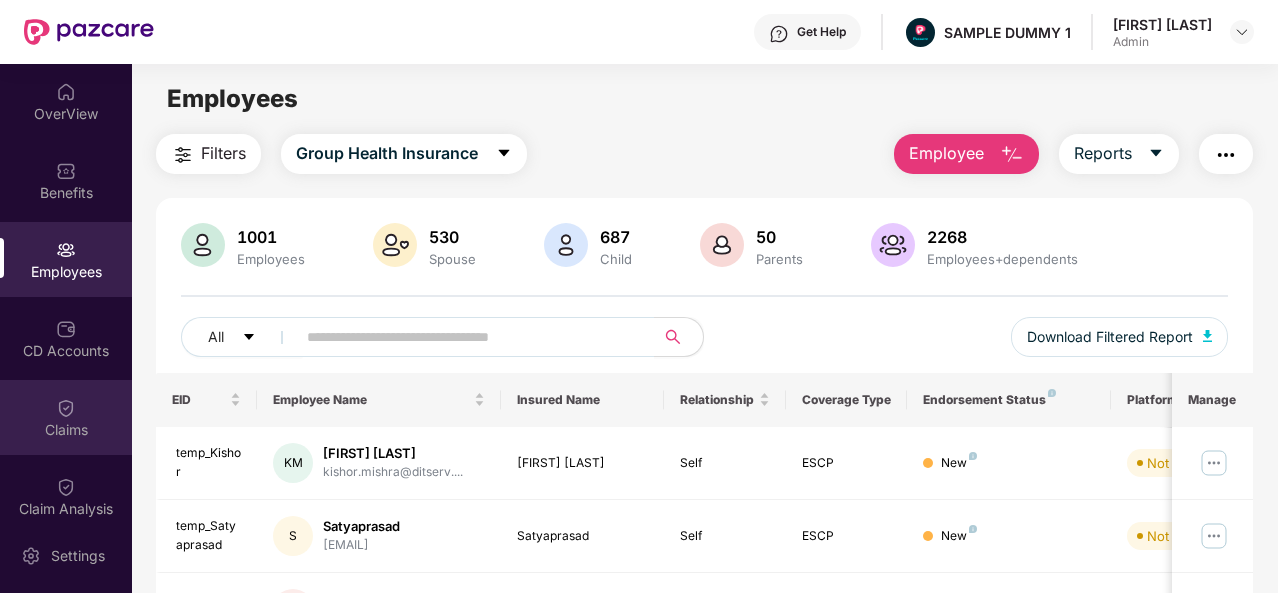 click on "Claims" at bounding box center (66, 417) 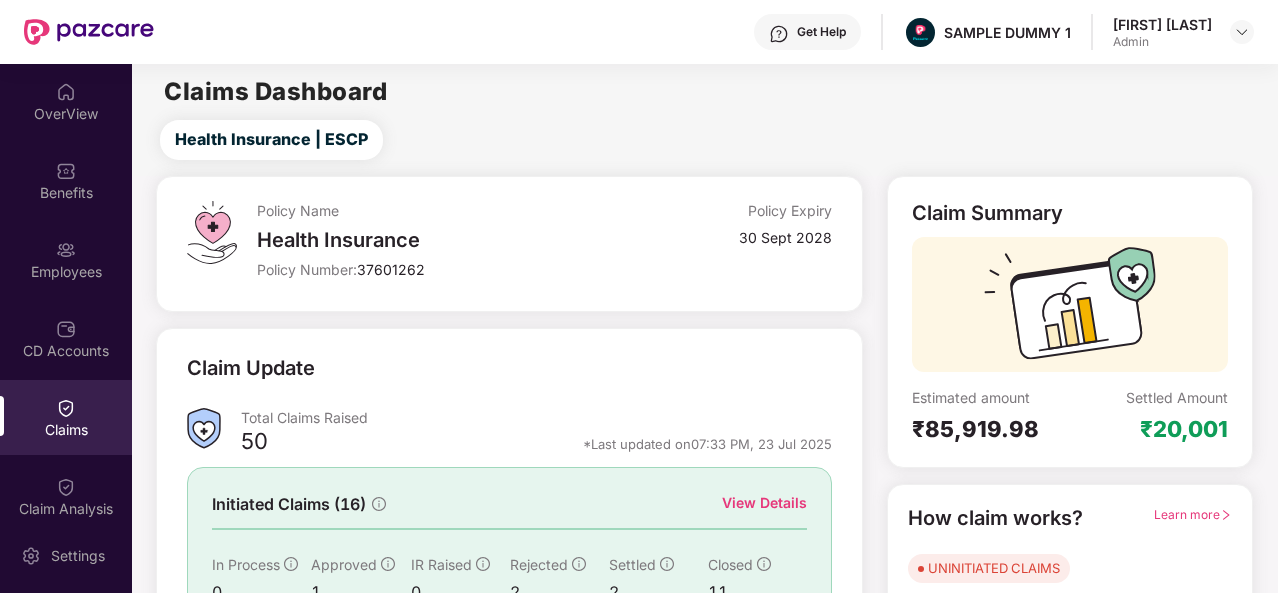 scroll, scrollTop: 188, scrollLeft: 0, axis: vertical 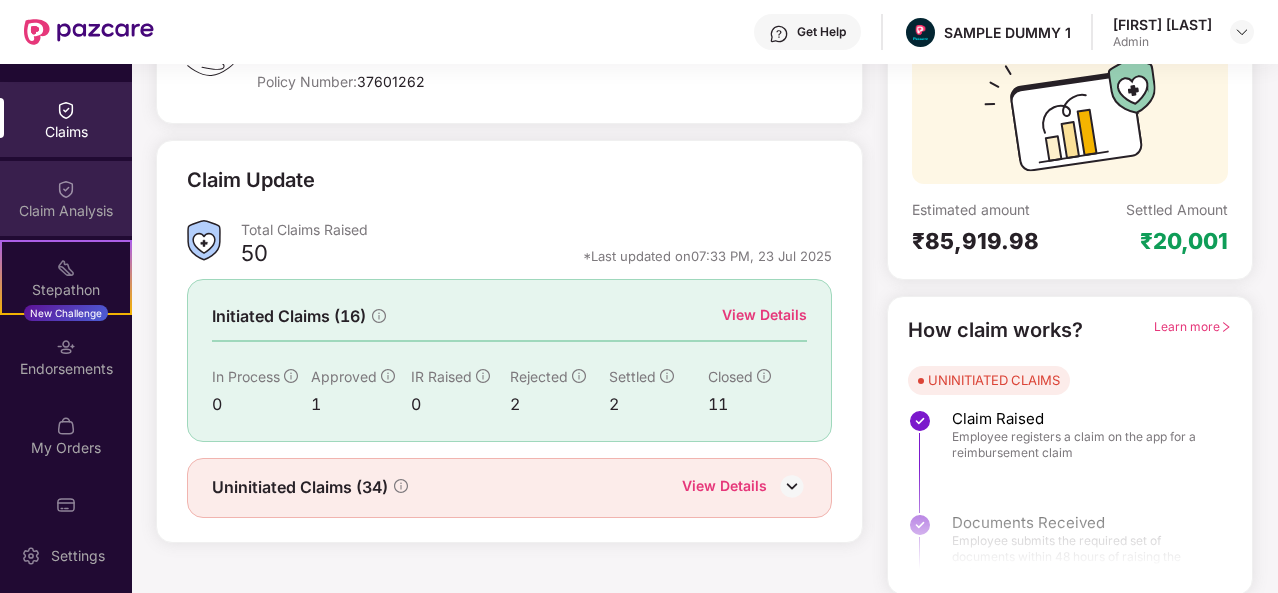 click on "Claim Analysis" at bounding box center [66, 211] 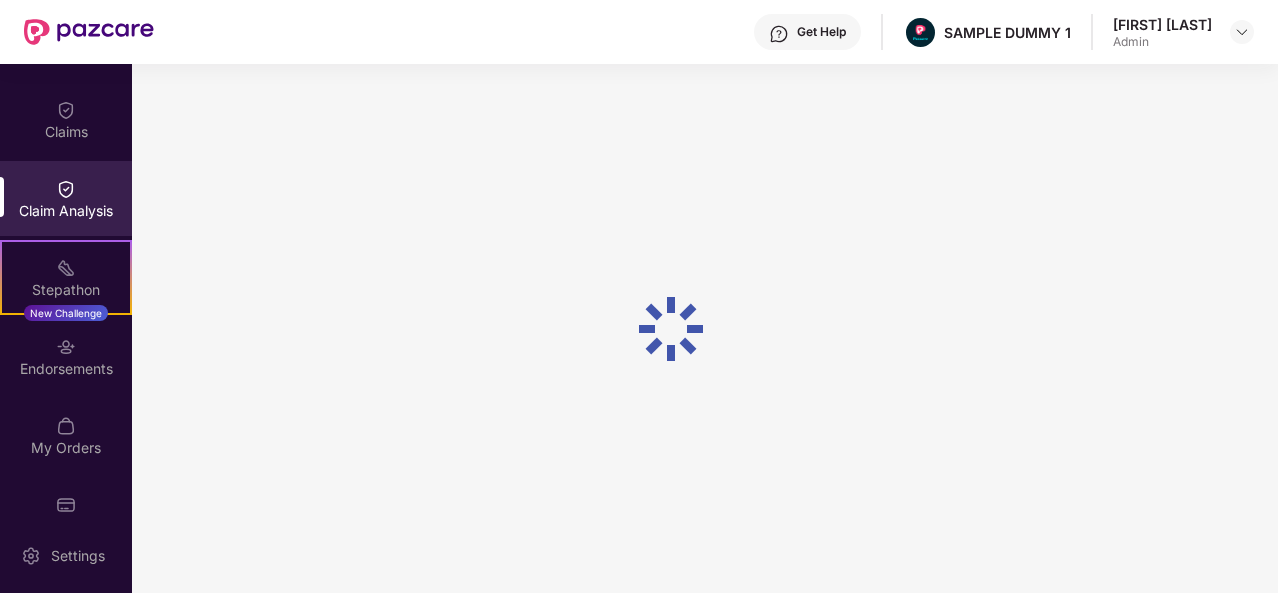 scroll, scrollTop: 0, scrollLeft: 0, axis: both 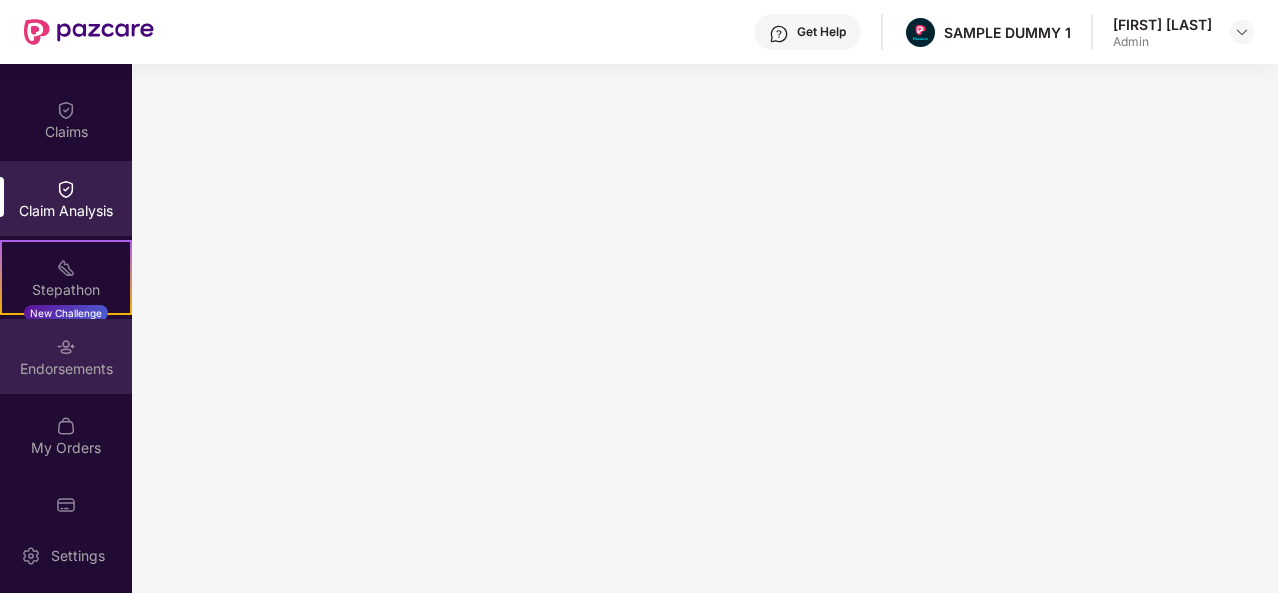 click on "Endorsements" at bounding box center [66, 356] 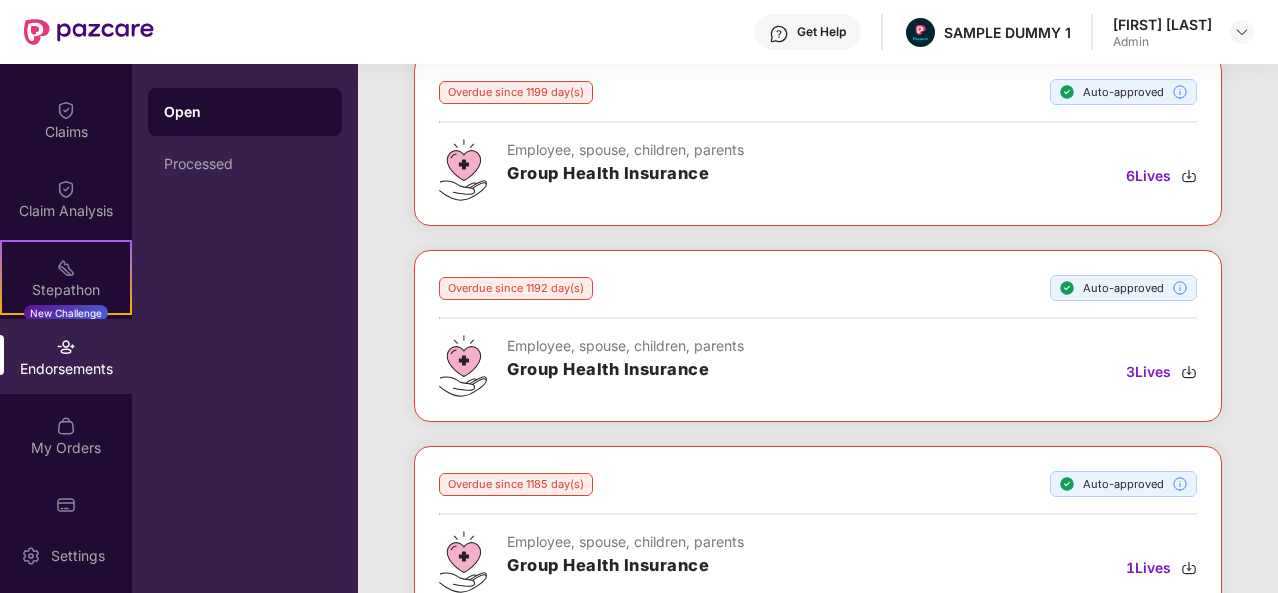 scroll, scrollTop: 0, scrollLeft: 0, axis: both 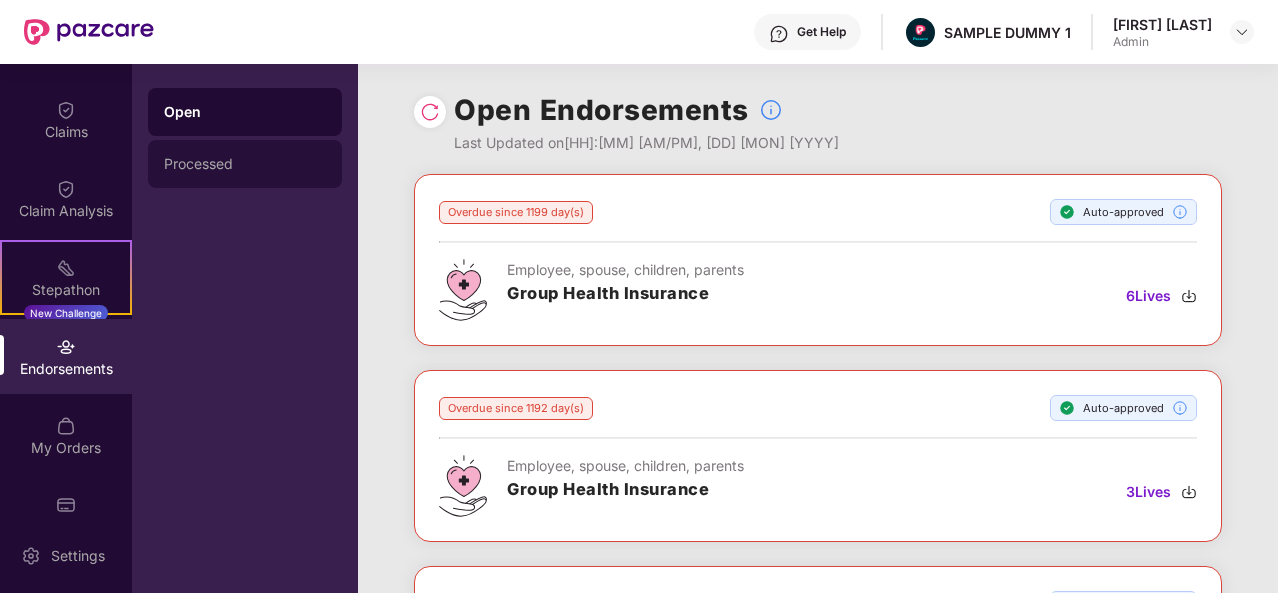 click on "Processed" at bounding box center [245, 164] 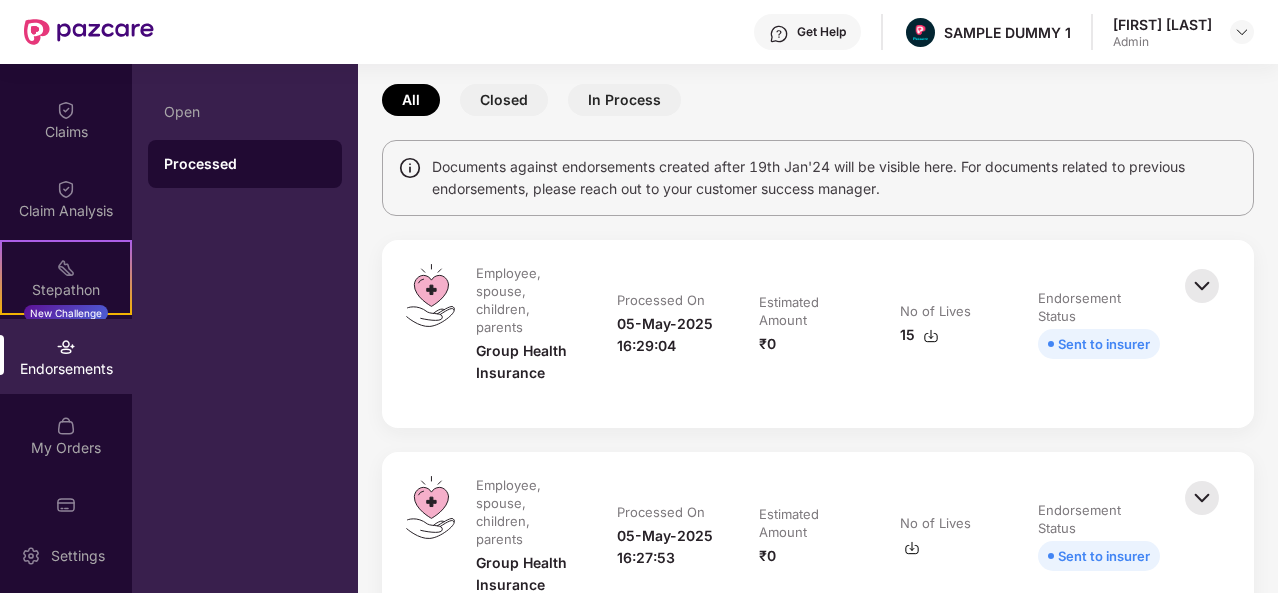 scroll, scrollTop: 0, scrollLeft: 0, axis: both 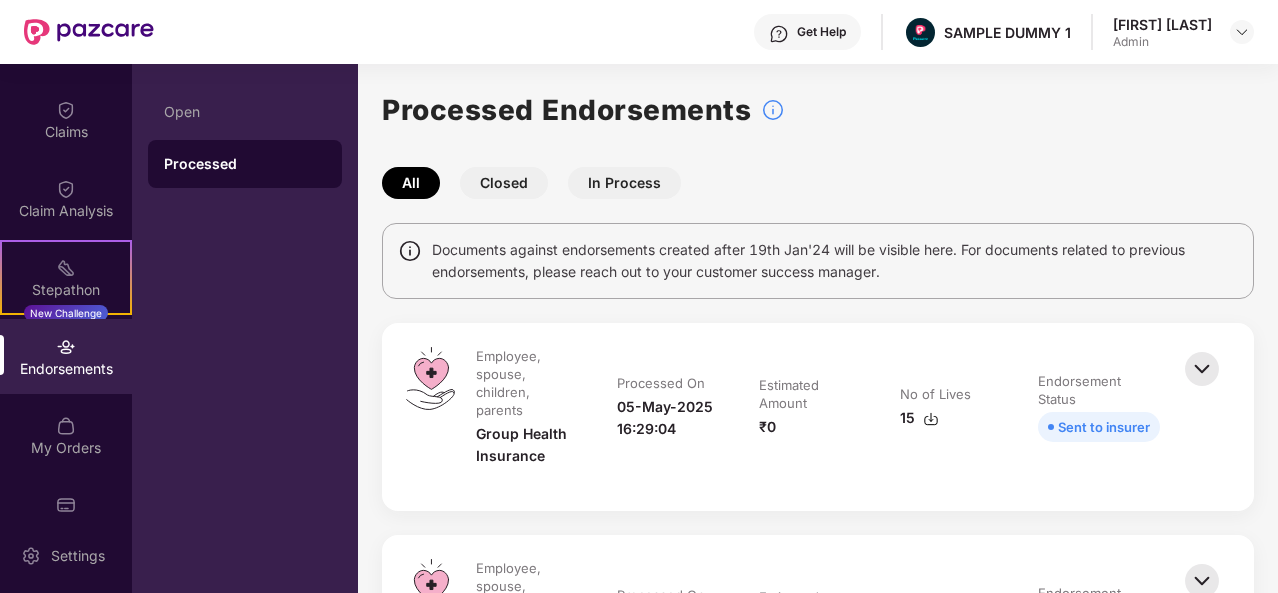 click at bounding box center (1202, 369) 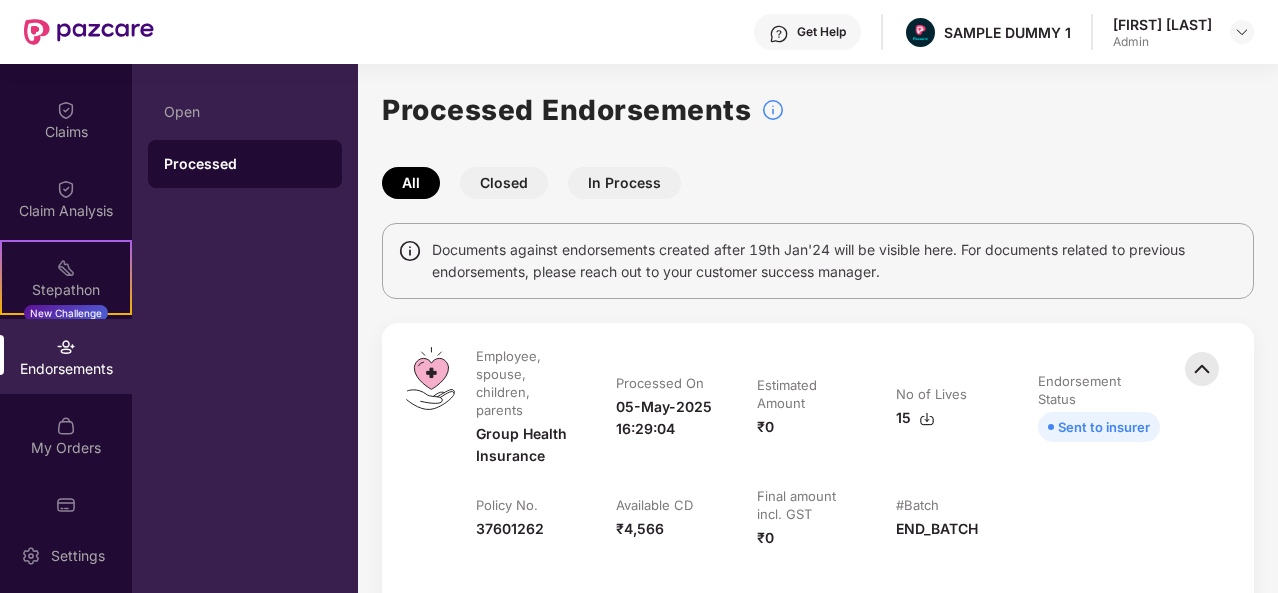 click at bounding box center (1202, 369) 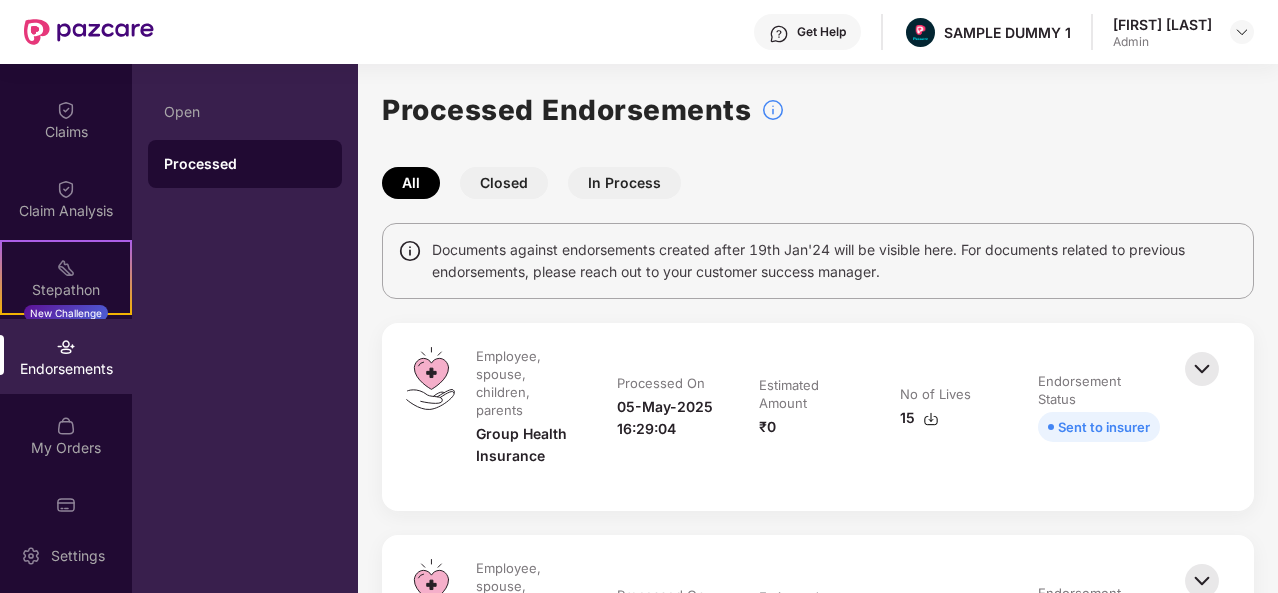 click at bounding box center [1202, 369] 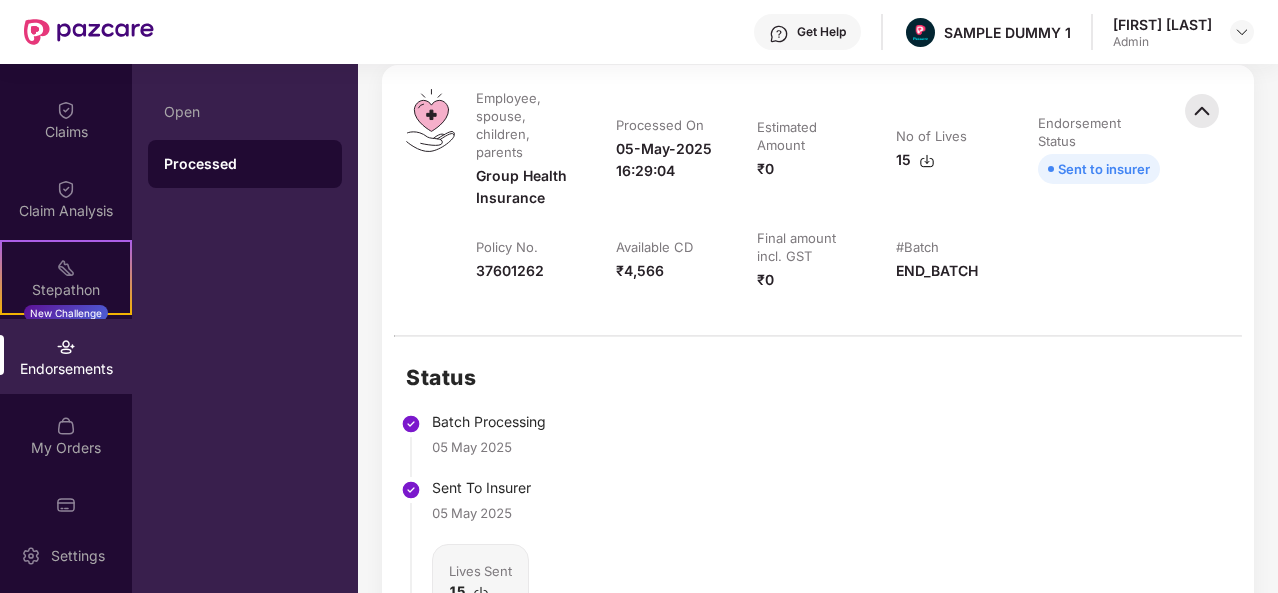 scroll, scrollTop: 65, scrollLeft: 0, axis: vertical 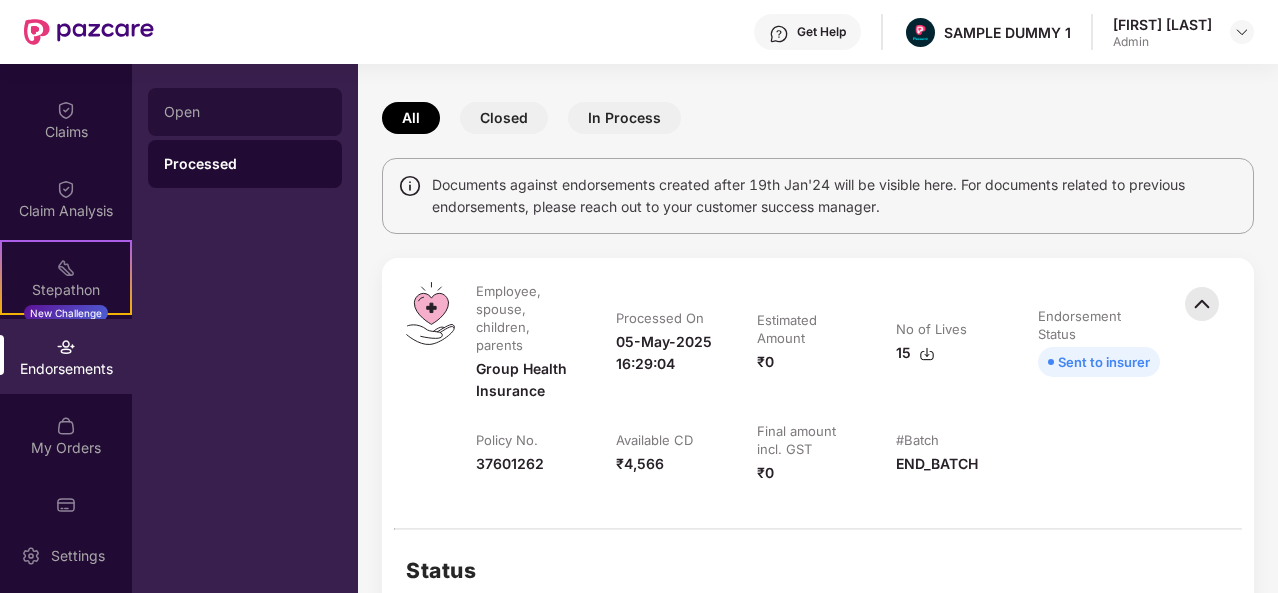 click on "Open" at bounding box center (245, 112) 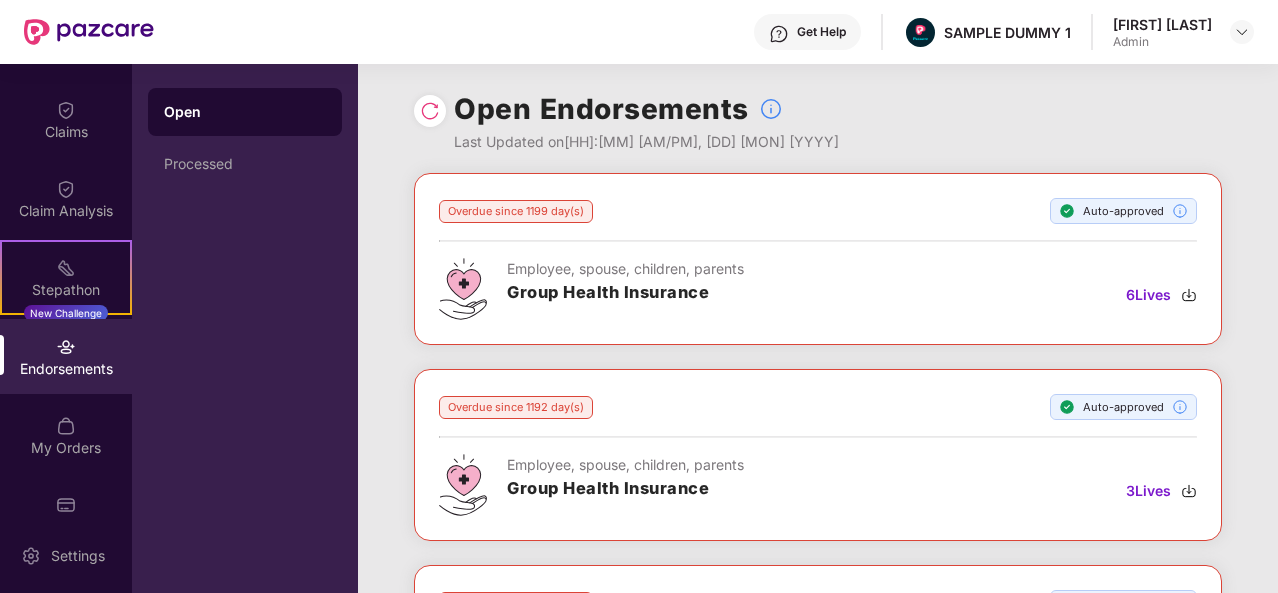 scroll, scrollTop: 0, scrollLeft: 0, axis: both 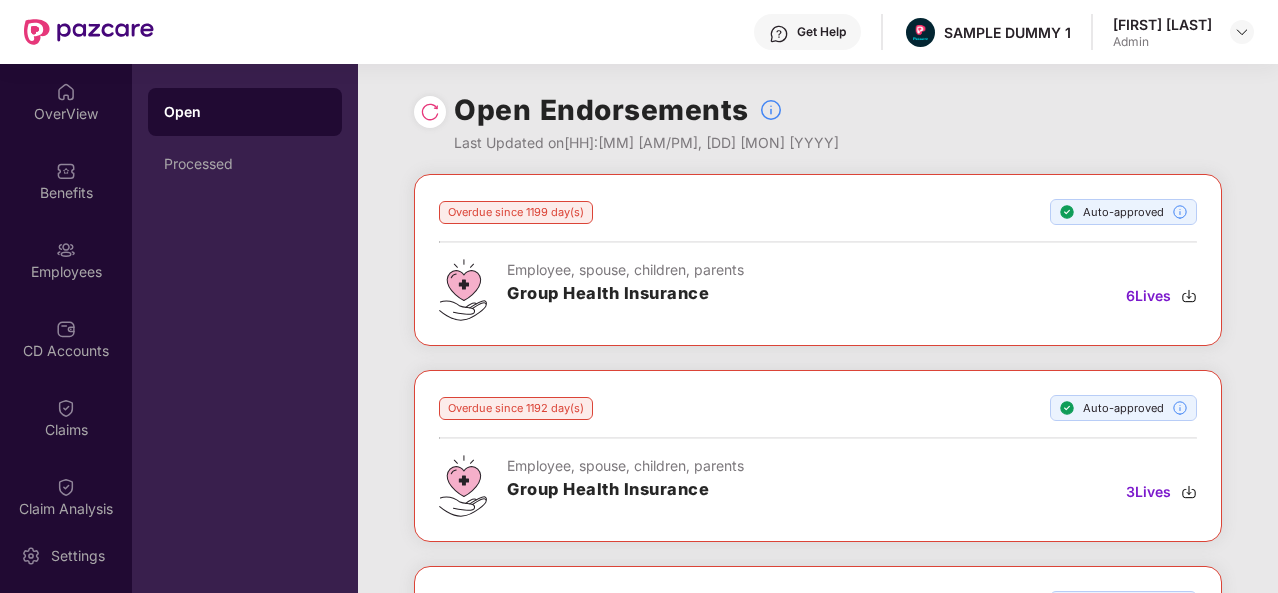 click on "OverView Benefits Employees CD Accounts Claims Claim Analysis Stepathon New Challenge Endorsements My Orders Pazcard" at bounding box center (66, 291) 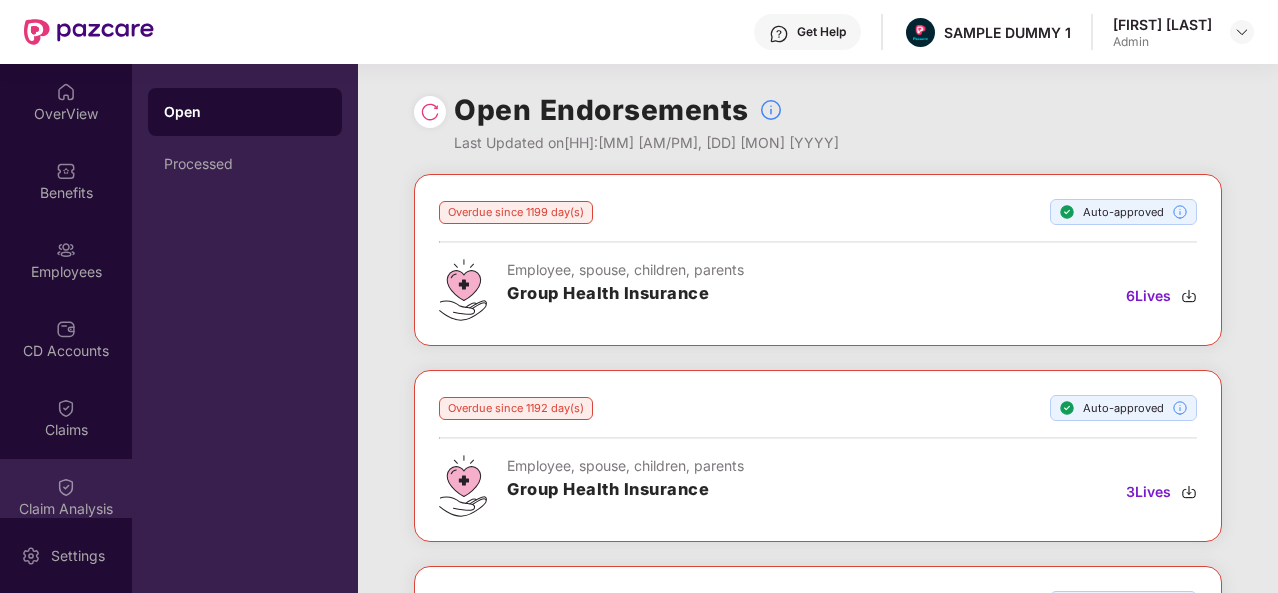 click on "Claim Analysis" at bounding box center (66, 496) 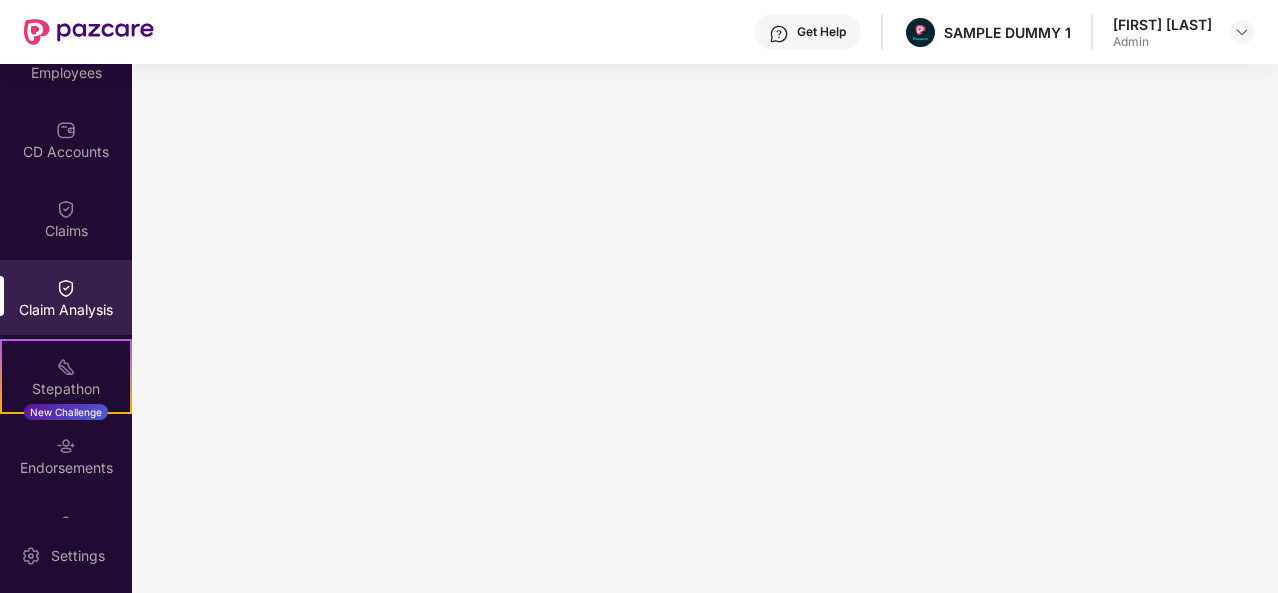 scroll, scrollTop: 0, scrollLeft: 0, axis: both 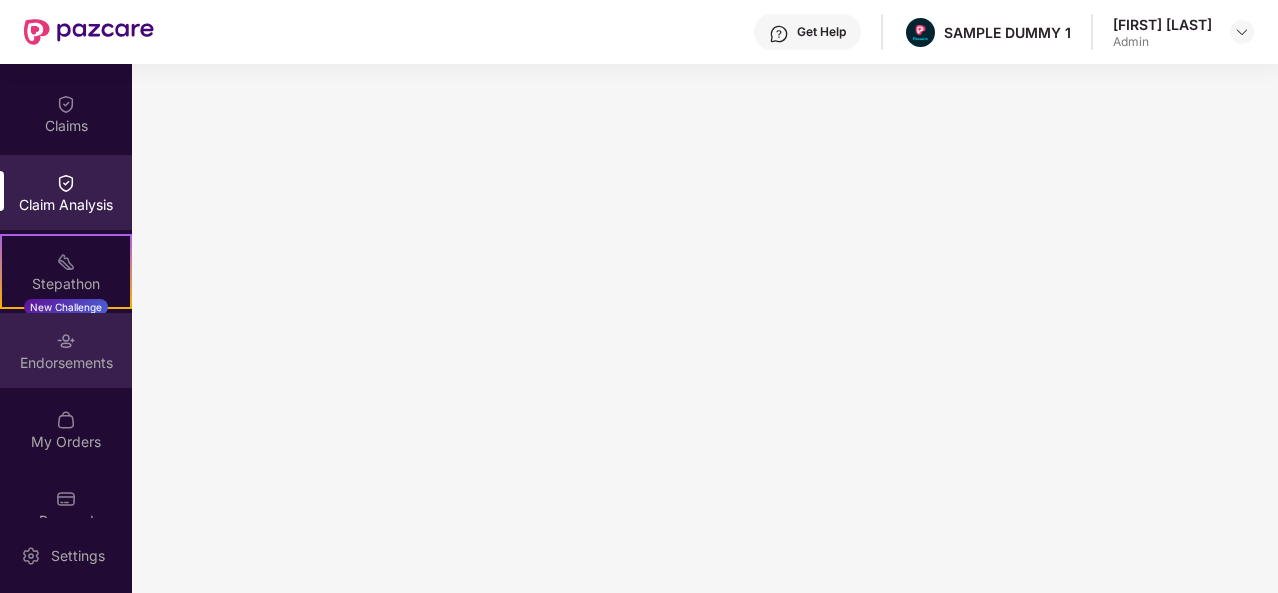 click on "Endorsements" at bounding box center [66, 350] 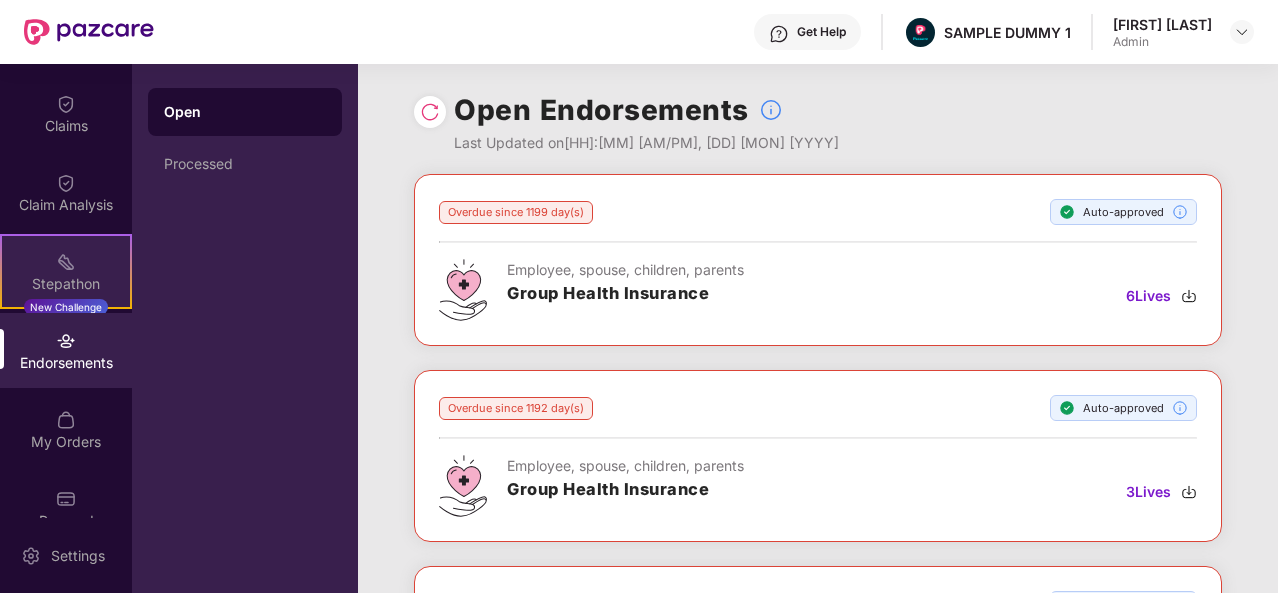 click on "Stepathon New Challenge" at bounding box center [66, 271] 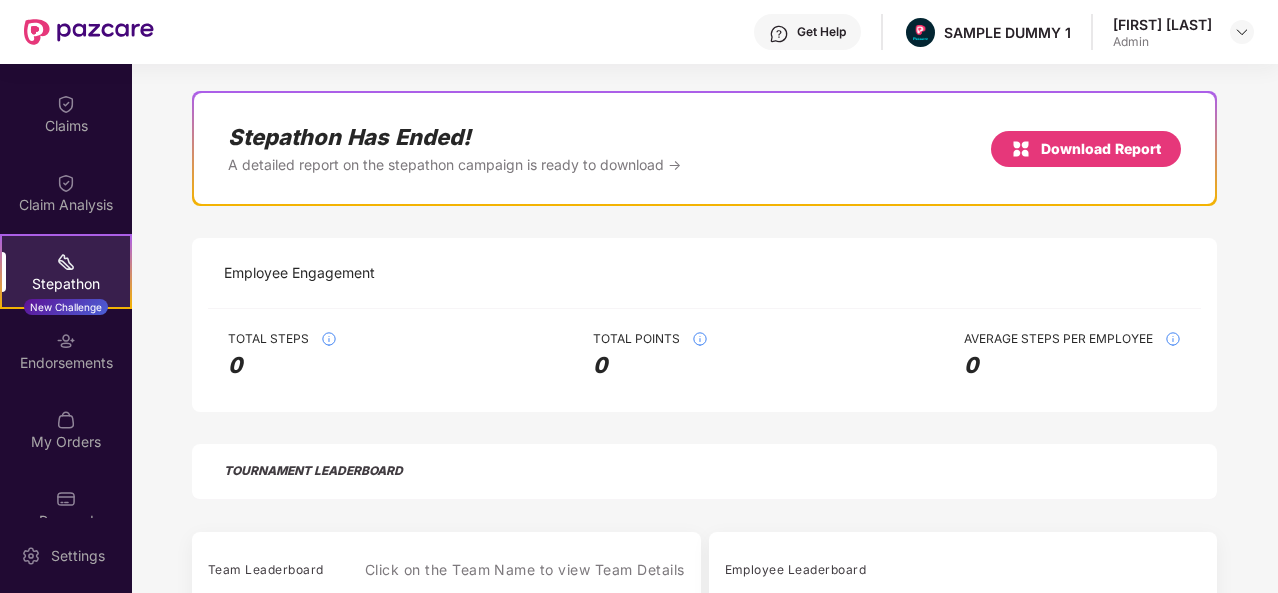 scroll, scrollTop: 0, scrollLeft: 0, axis: both 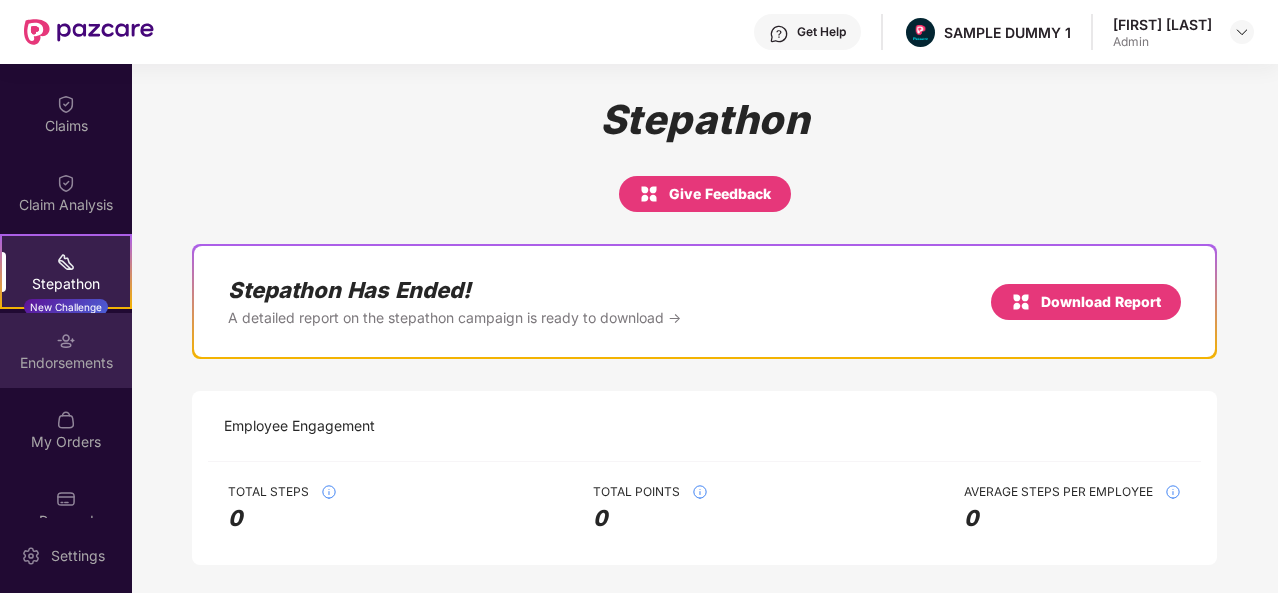 click on "Endorsements" at bounding box center [66, 350] 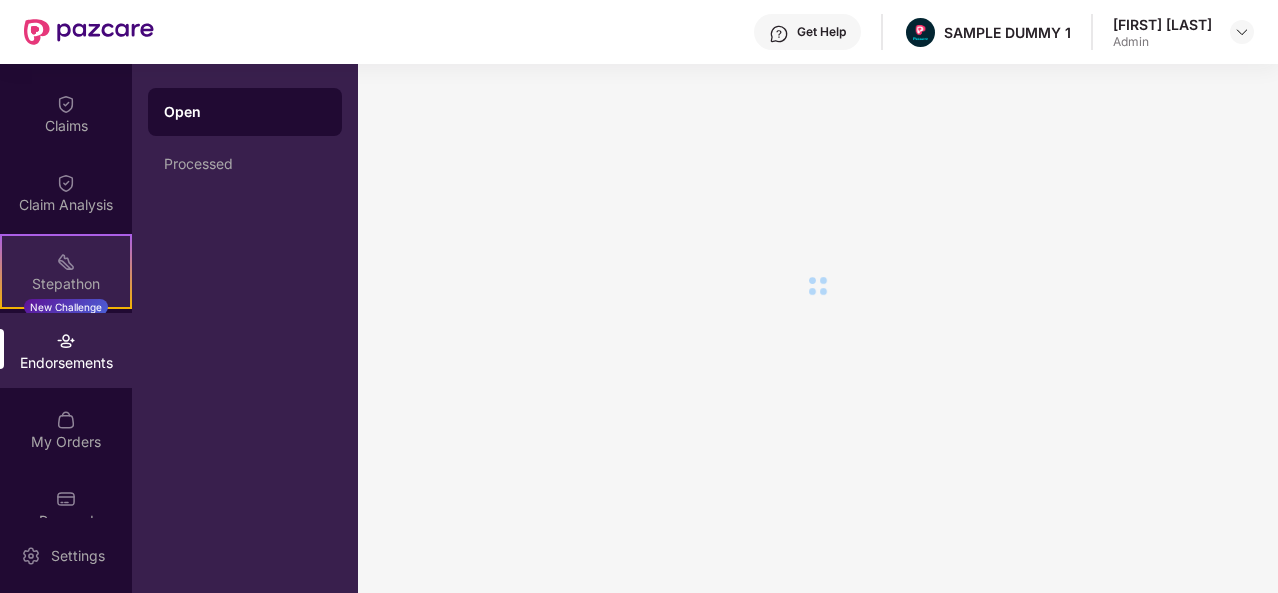 click on "Stepathon New Challenge" at bounding box center [66, 271] 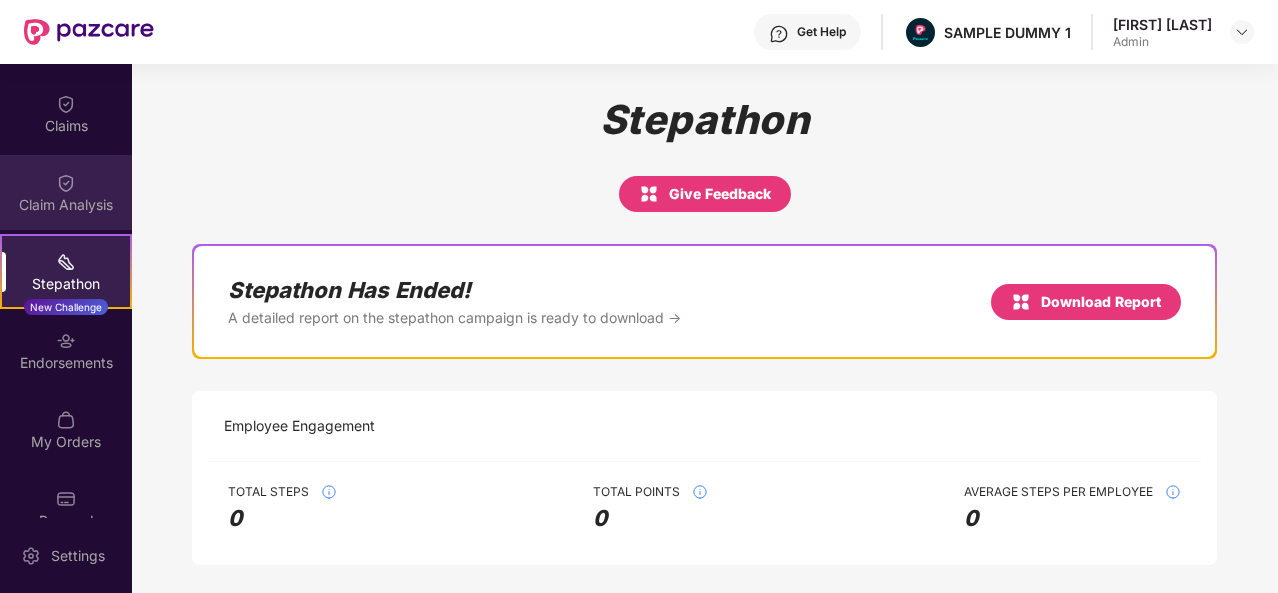 scroll, scrollTop: 0, scrollLeft: 0, axis: both 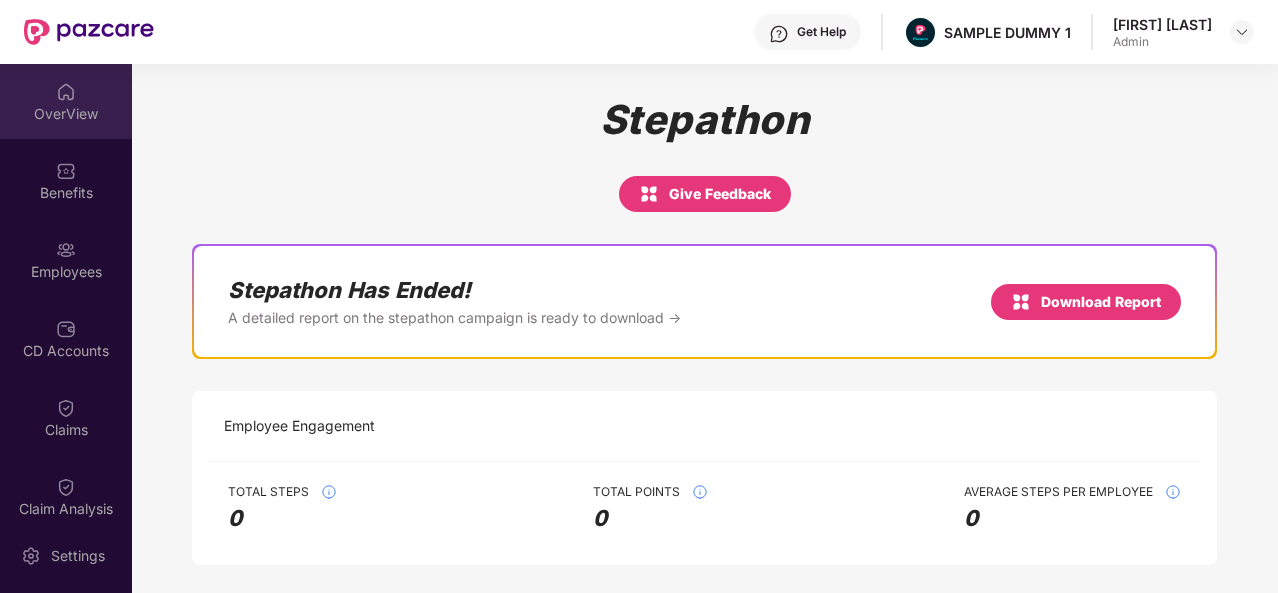 click on "OverView" at bounding box center (66, 114) 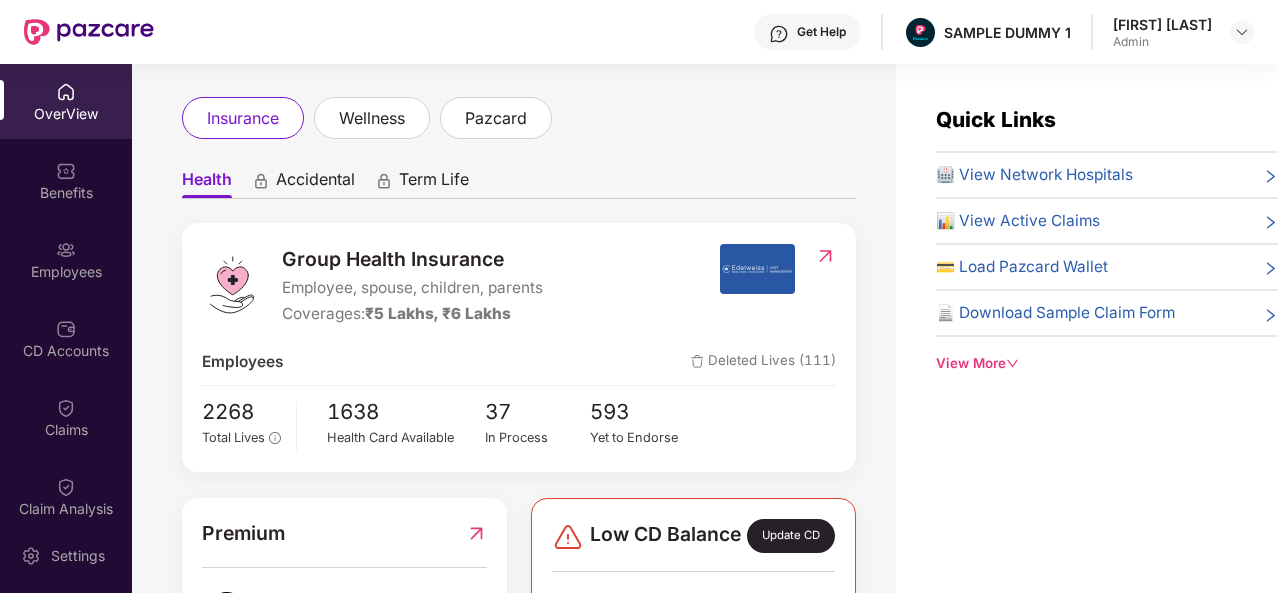 scroll, scrollTop: 0, scrollLeft: 0, axis: both 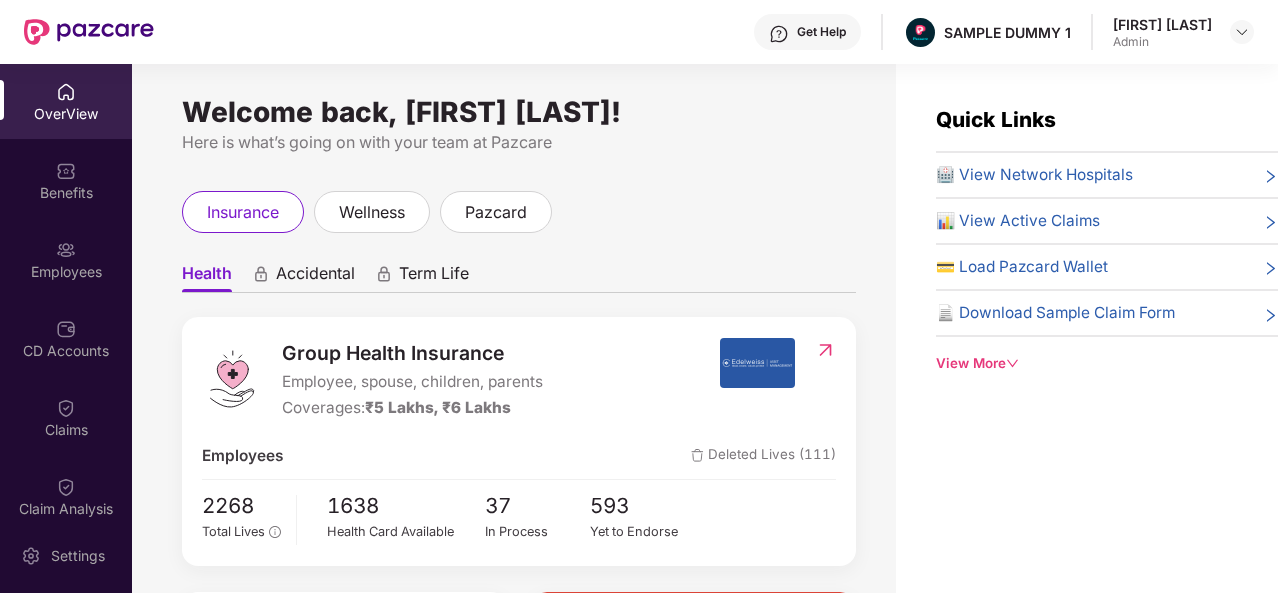 click on "Accidental" at bounding box center [315, 277] 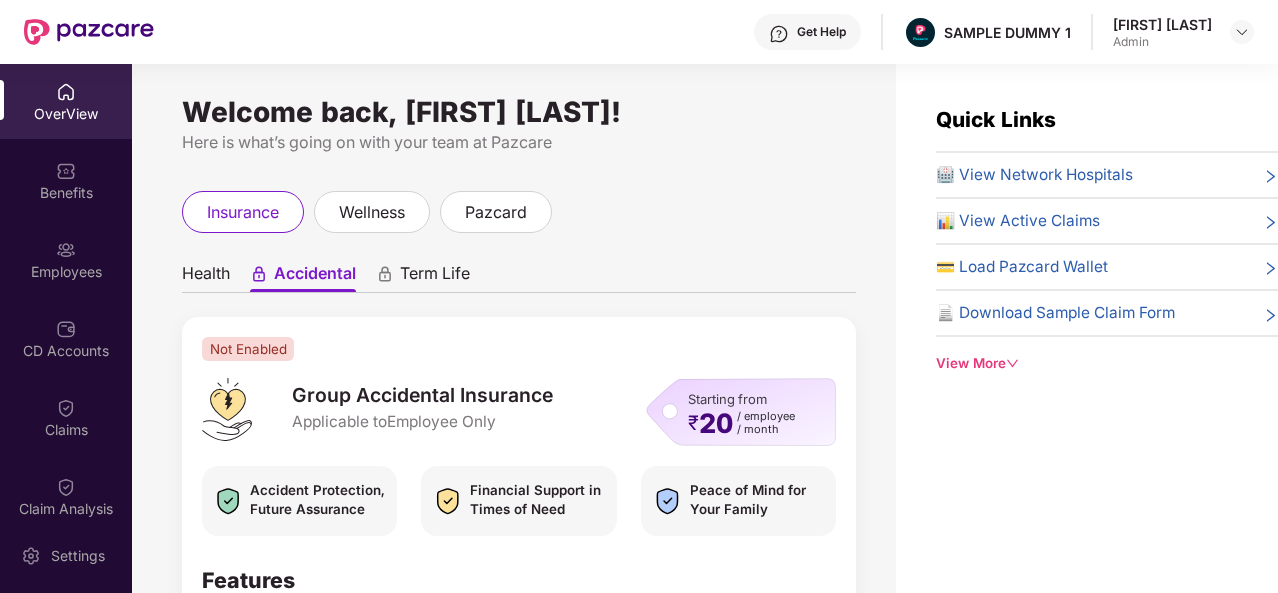 click on "Term Life" at bounding box center [435, 277] 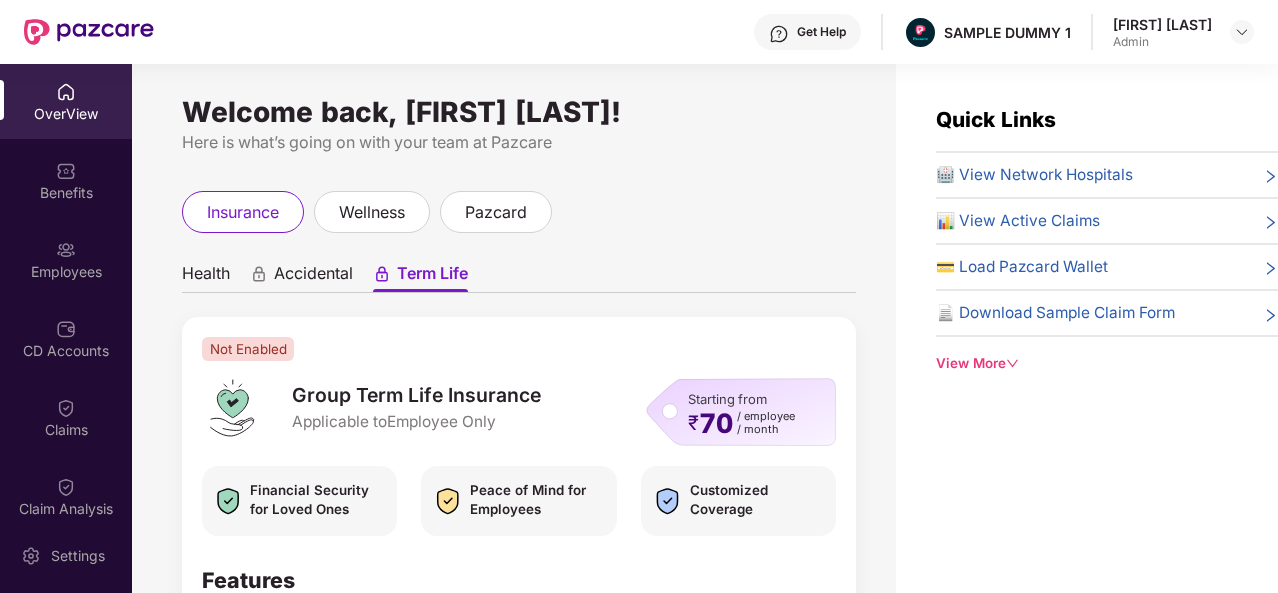 click on "Accidental" at bounding box center (313, 277) 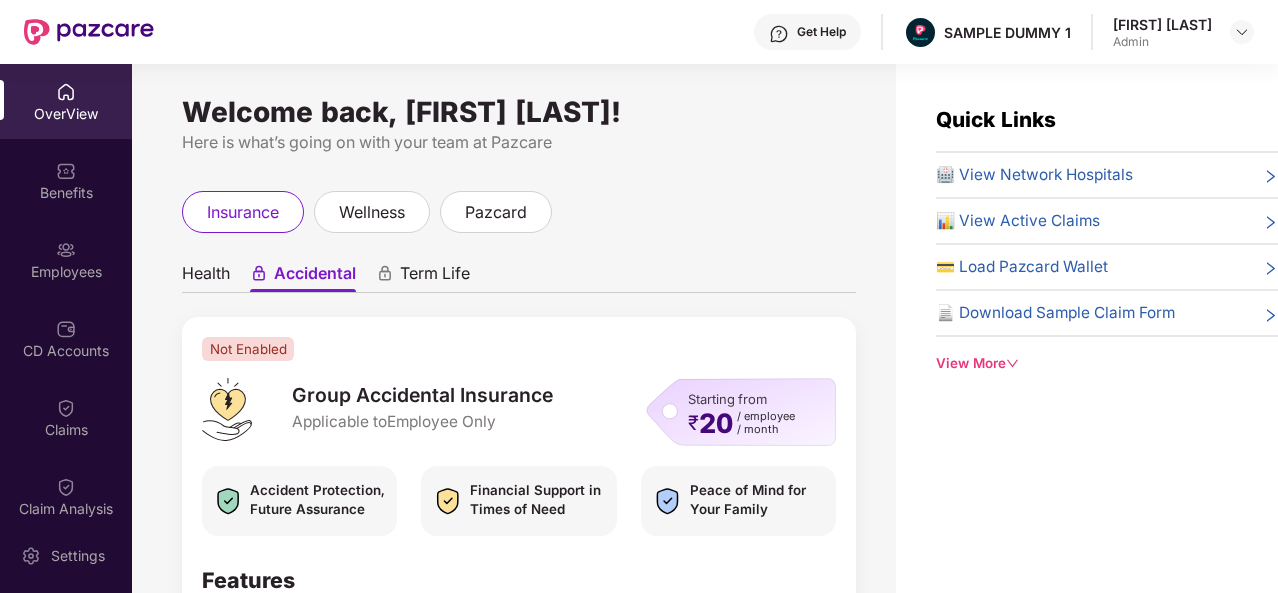 click on "Health" at bounding box center (206, 277) 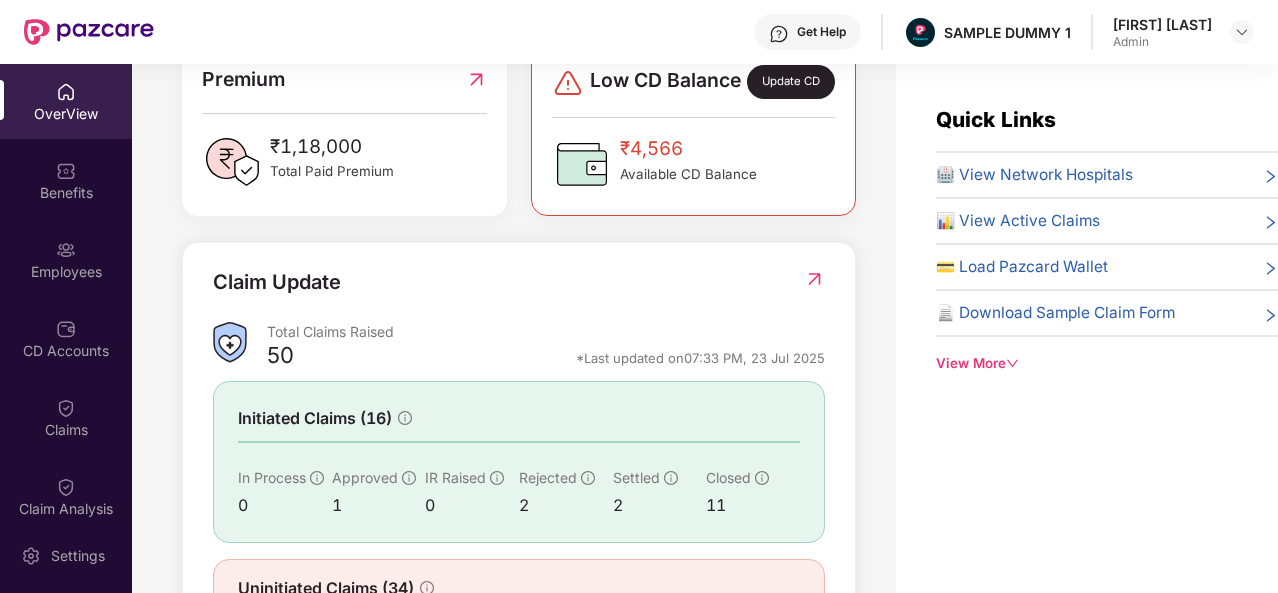 scroll, scrollTop: 647, scrollLeft: 0, axis: vertical 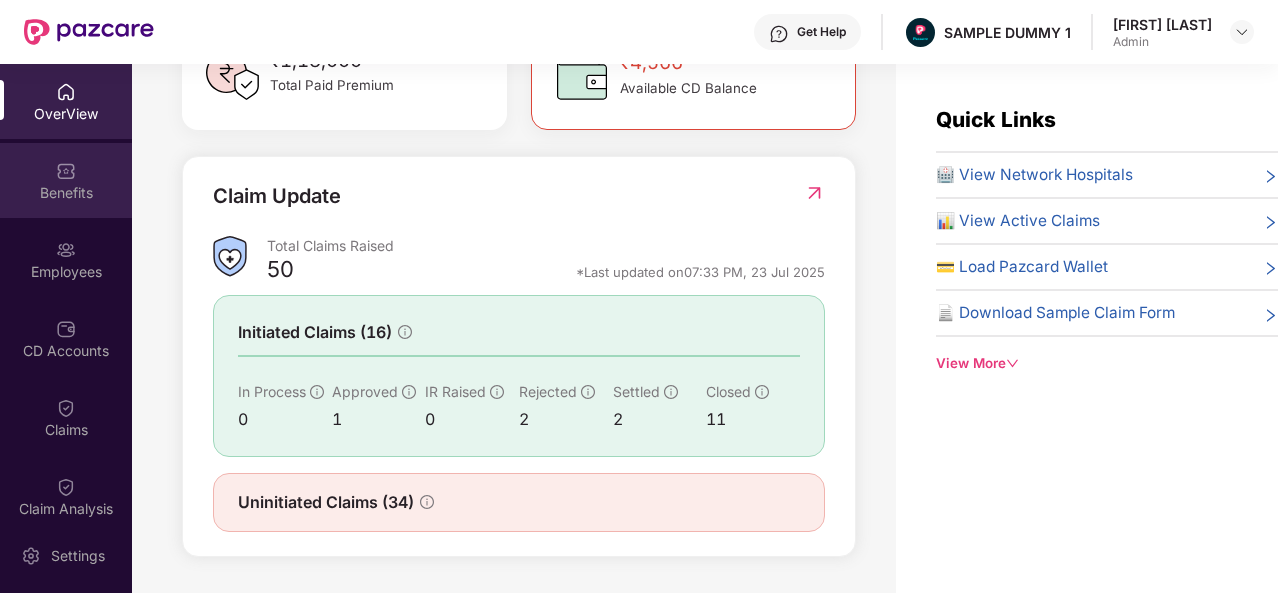 click on "Benefits" at bounding box center (66, 180) 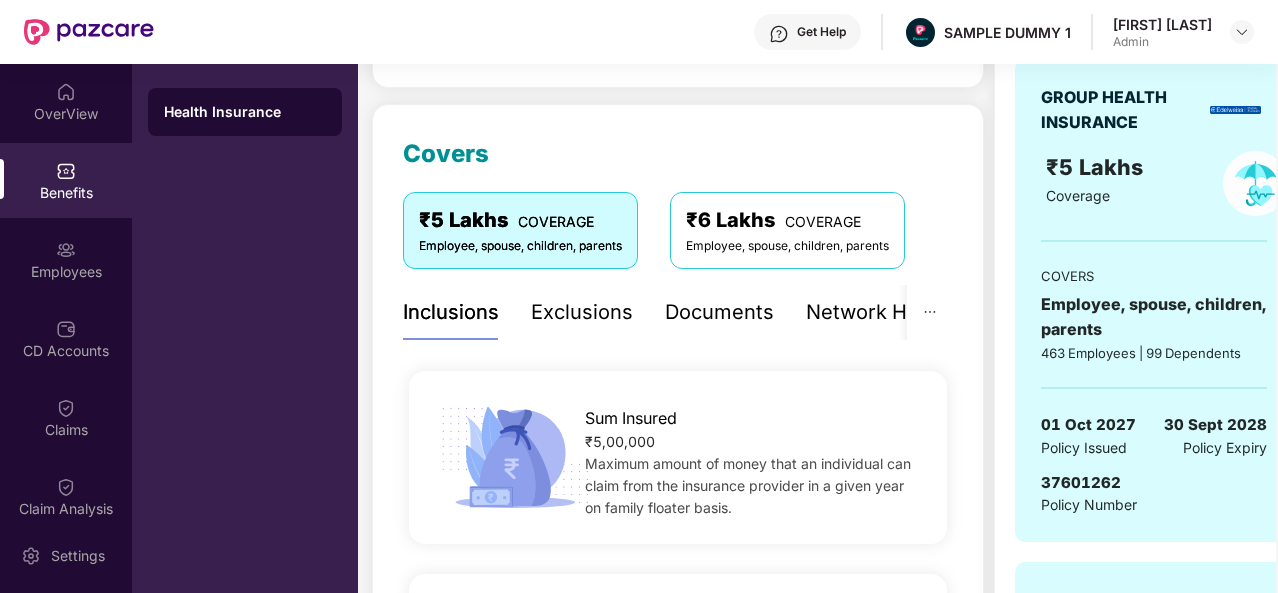 scroll, scrollTop: 0, scrollLeft: 0, axis: both 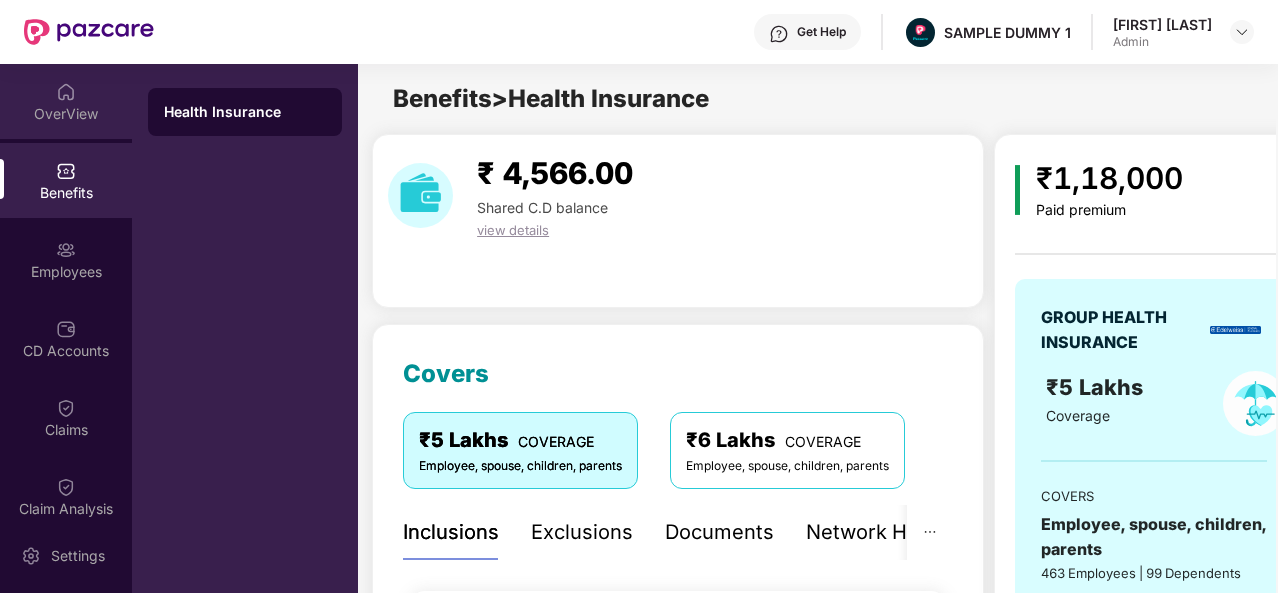 click on "OverView" at bounding box center [66, 101] 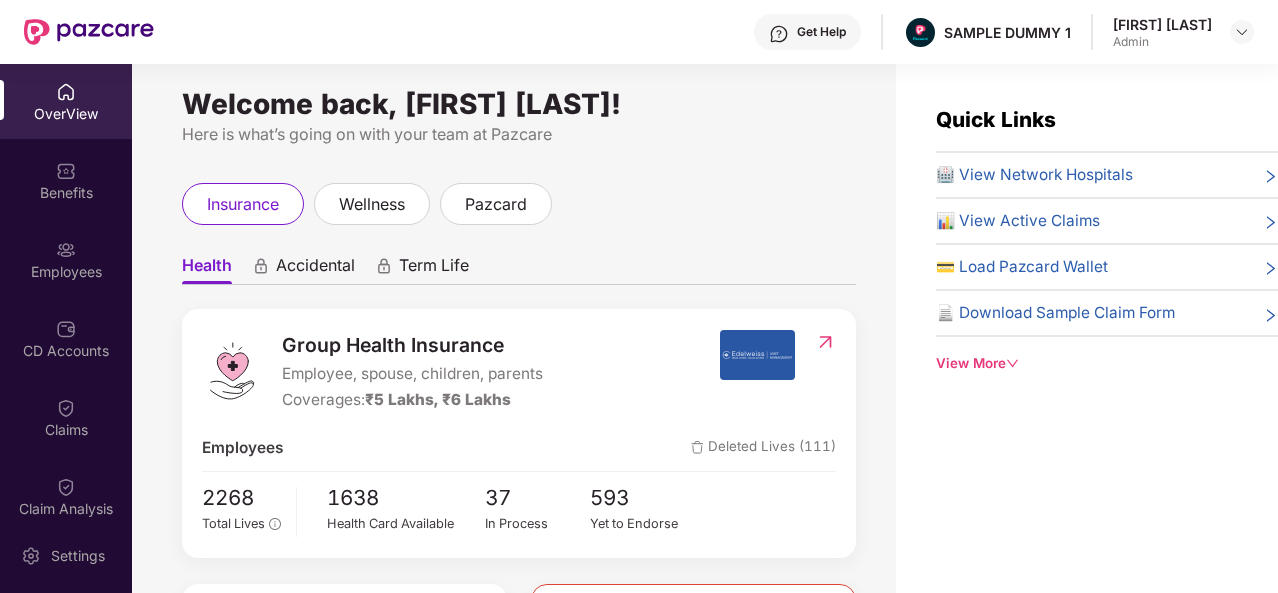 scroll, scrollTop: 0, scrollLeft: 0, axis: both 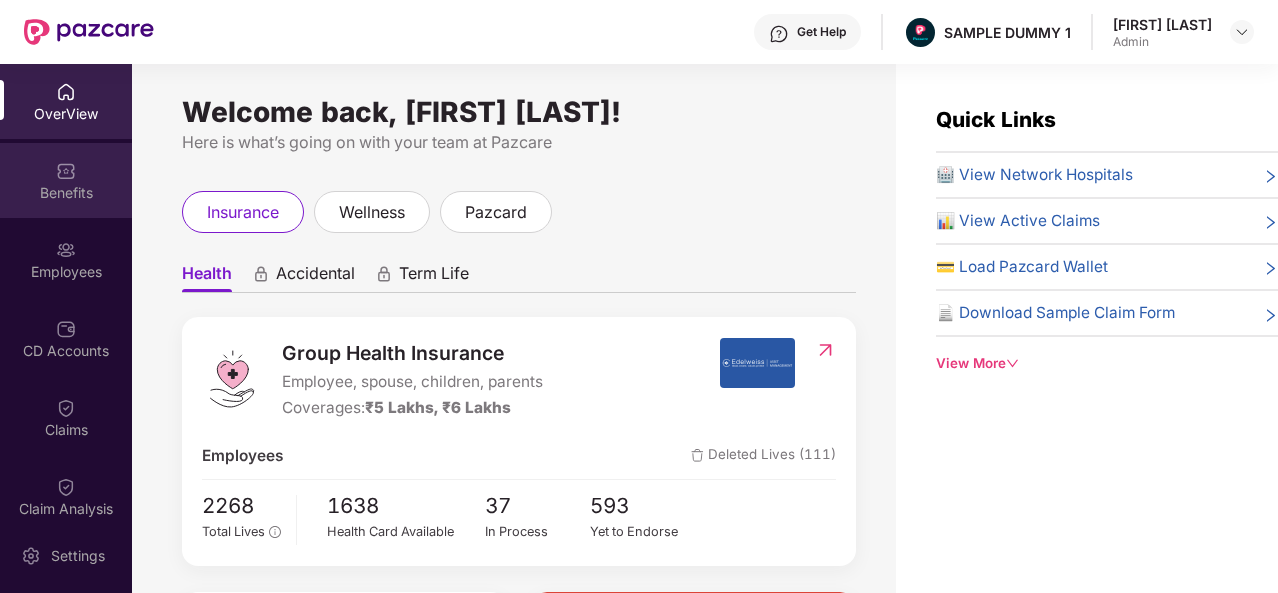 click on "Benefits" at bounding box center [66, 180] 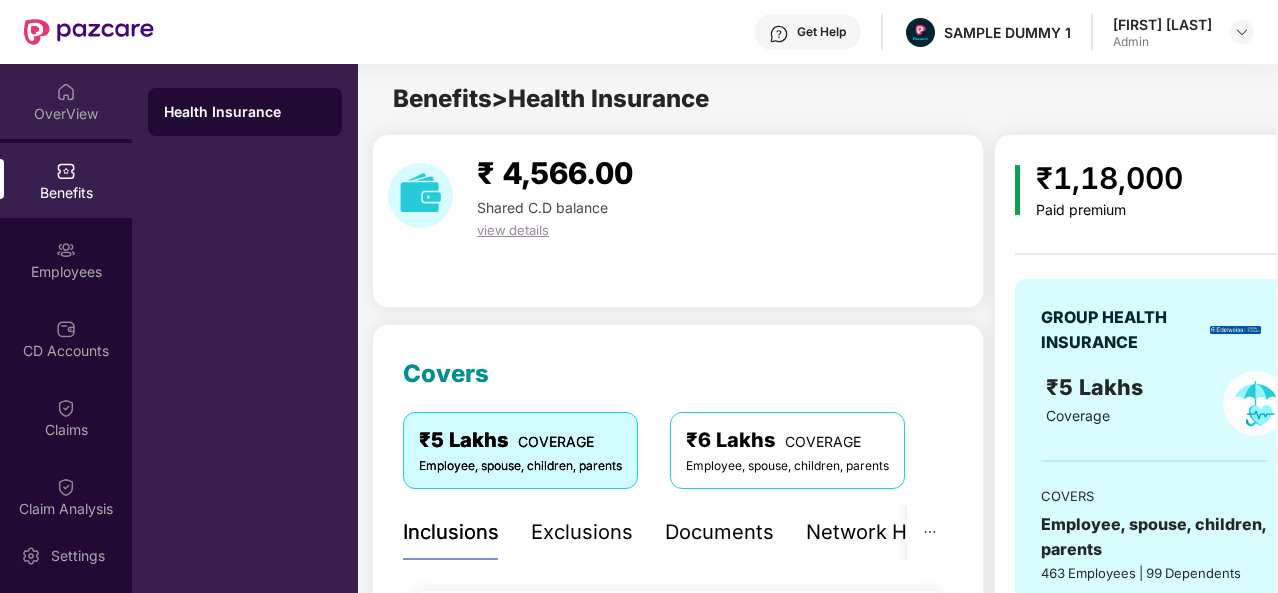 click on "OverView" at bounding box center [66, 114] 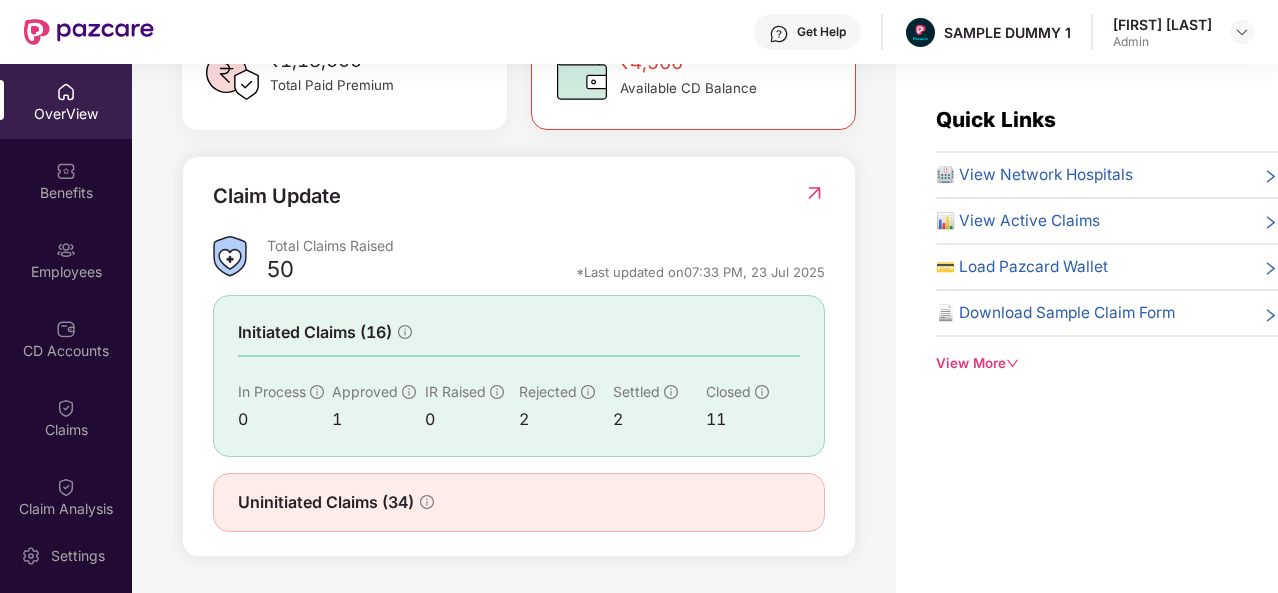 scroll, scrollTop: 647, scrollLeft: 0, axis: vertical 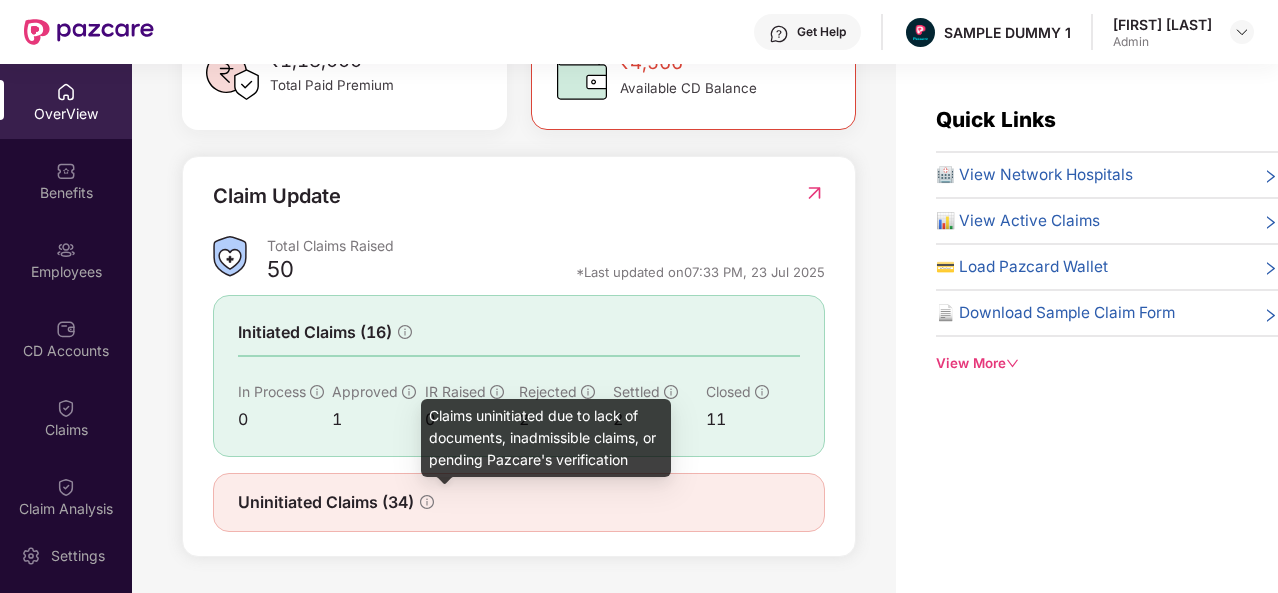 click 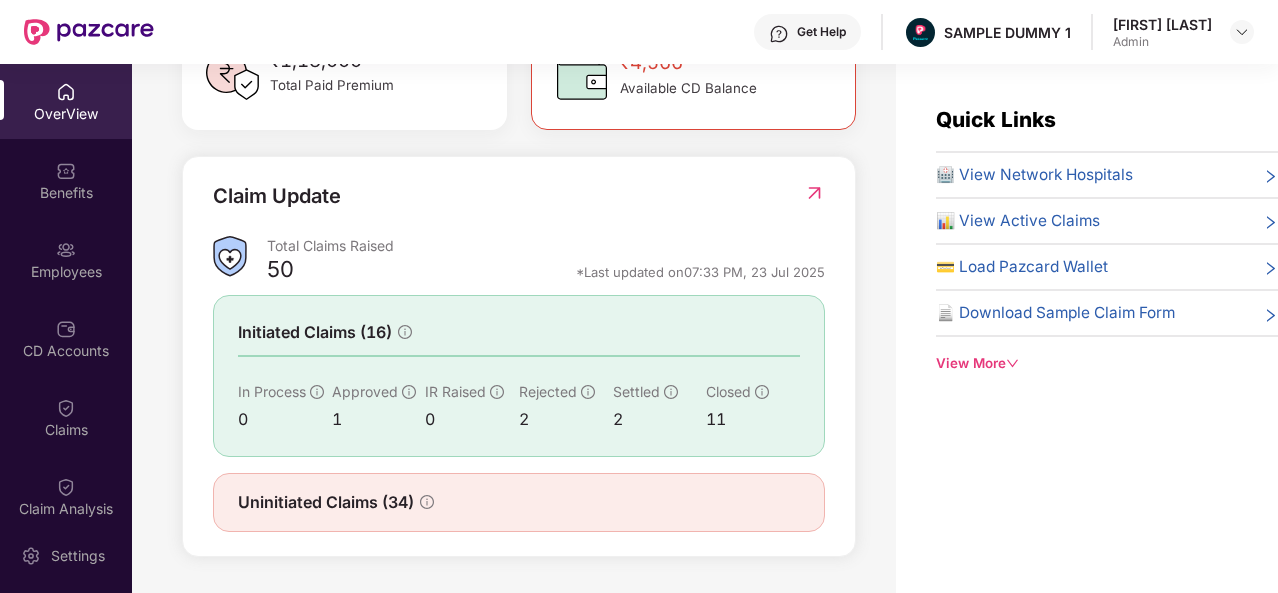 click on "Welcome back, Tanishq Sharma!  Here is what’s going on with your team at Pazcare    insurance   wellness   pazcard   Health   Accidental   Term Life Group Health Insurance Employee, spouse, children, parents Coverages:  ₹5 Lakhs, ₹6 Lakhs Employees   Deleted Lives (111) 2268 Total Lives 1638 Health Card Available 37 In Process 593 Yet to Endorse Premium ₹1,18,000 Total Paid Premium Low CD Balance Update CD ₹4,566 Available CD Balance Claim Update Total Claims Raised 50 *Last updated on  07:33 PM, 23 Jul 2025 Initiated Claims (16) In Process 0 Approved 1 IR Raised 0 Rejected 2 Settled 2 Closed 11 Uninitiated Claims (34)" at bounding box center [514, 340] 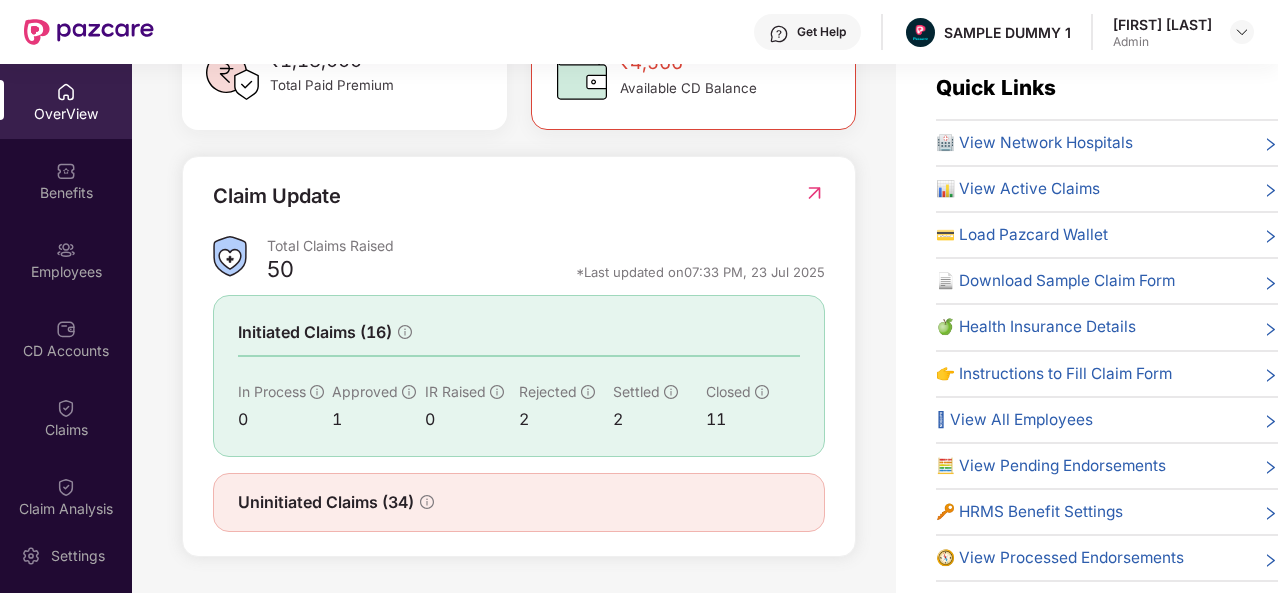 scroll, scrollTop: 0, scrollLeft: 0, axis: both 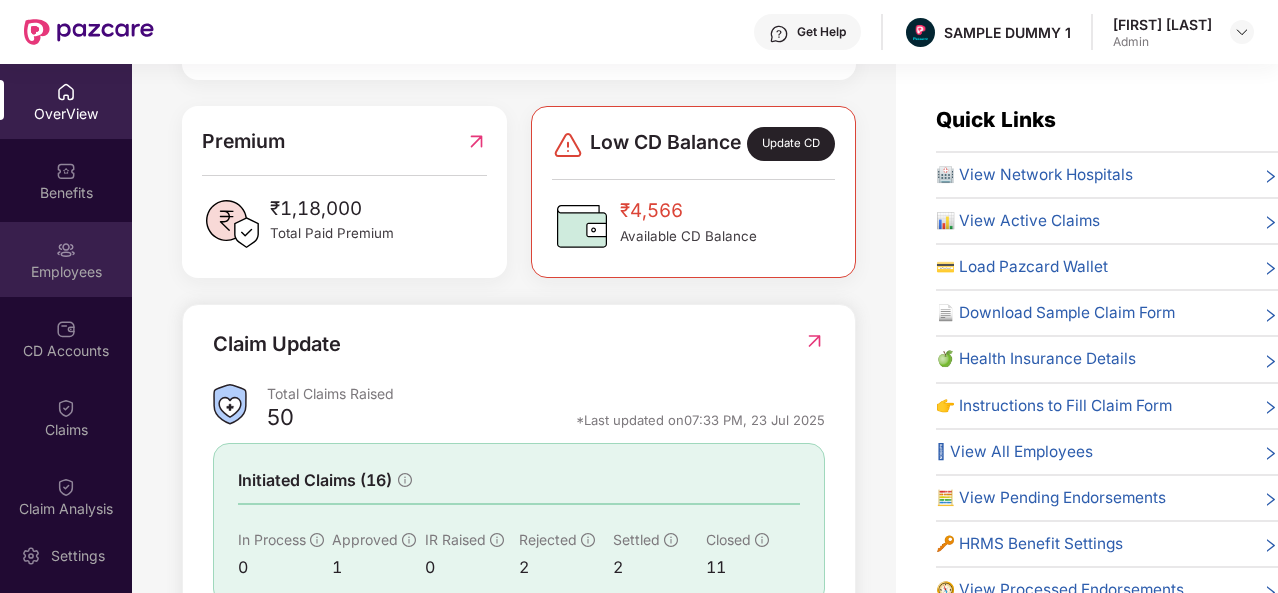 click on "Employees" at bounding box center [66, 259] 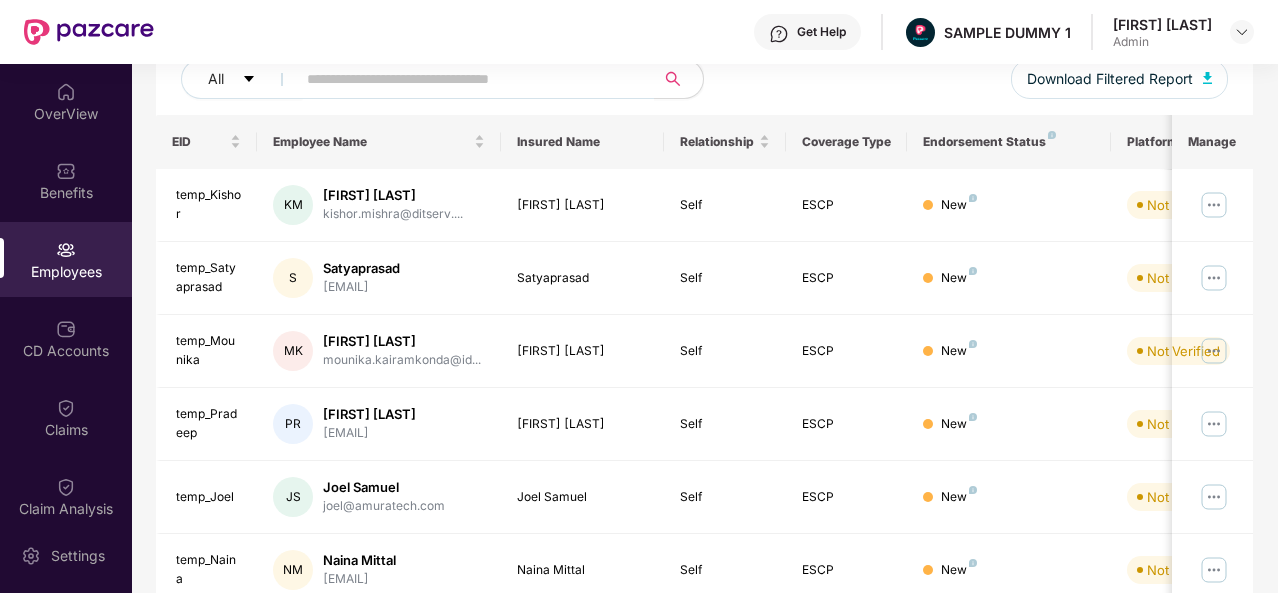 scroll, scrollTop: 257, scrollLeft: 0, axis: vertical 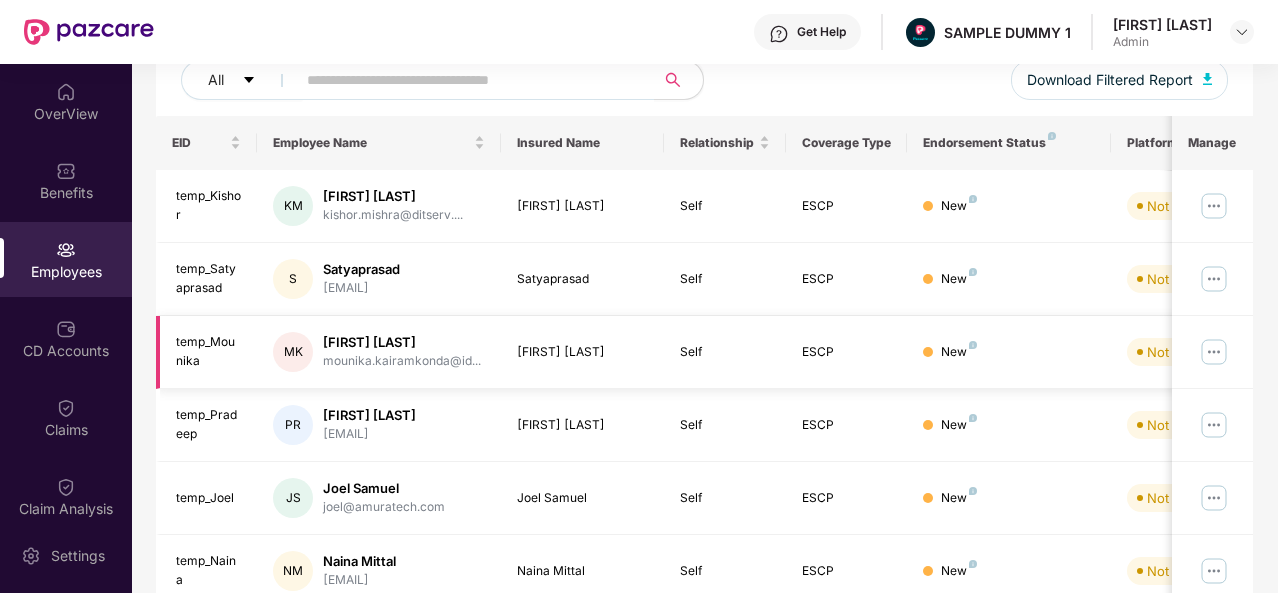 click on "ESCP" at bounding box center (847, 352) 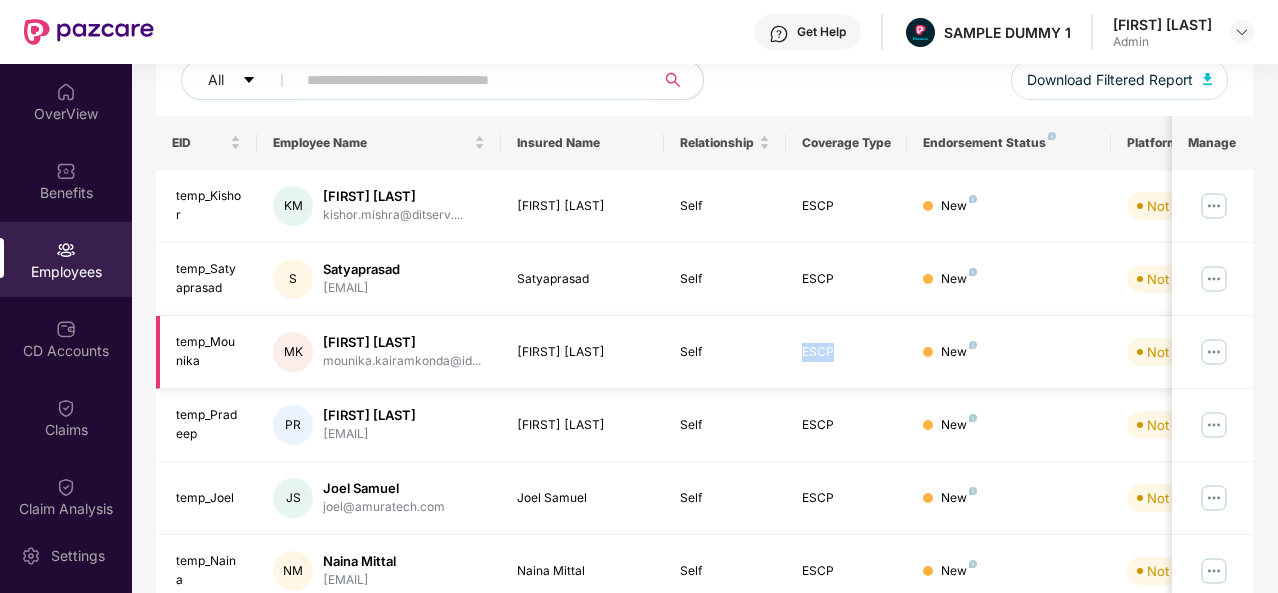 click on "ESCP" at bounding box center [847, 352] 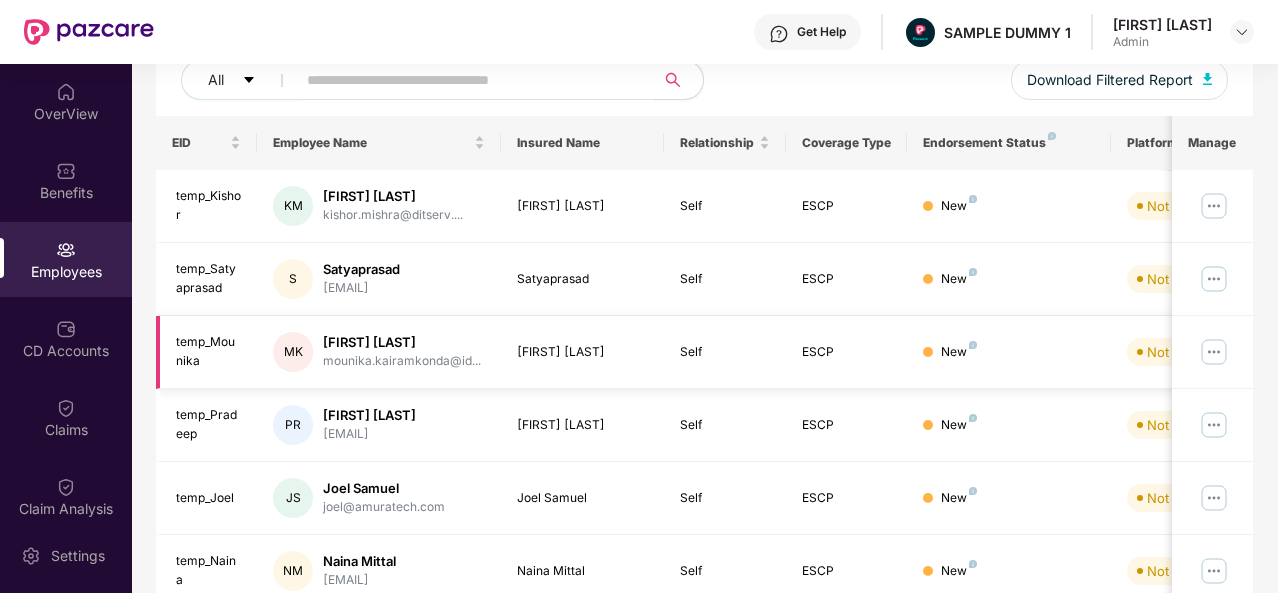 click on "New" at bounding box center [1008, 352] 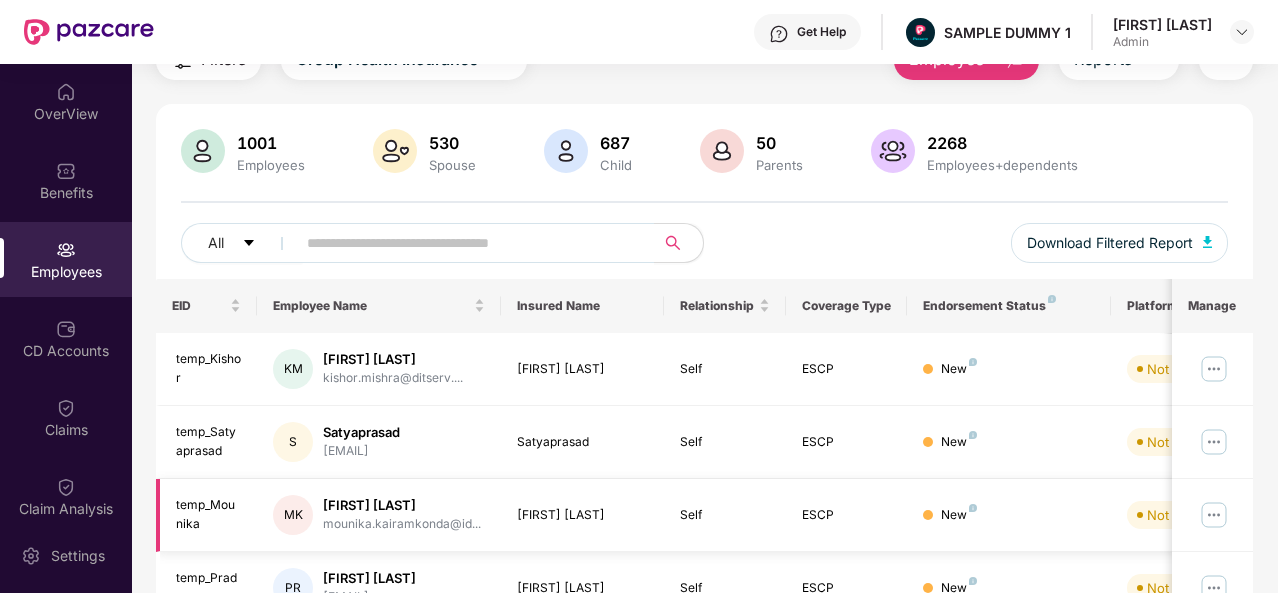 scroll, scrollTop: 0, scrollLeft: 0, axis: both 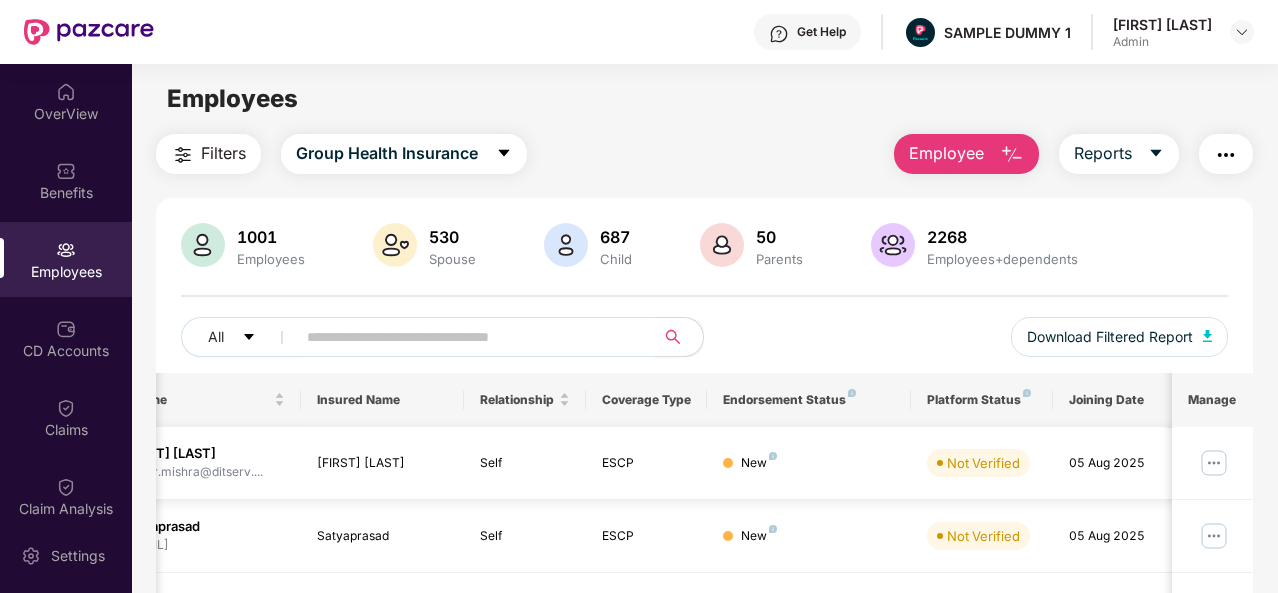 click at bounding box center (1214, 463) 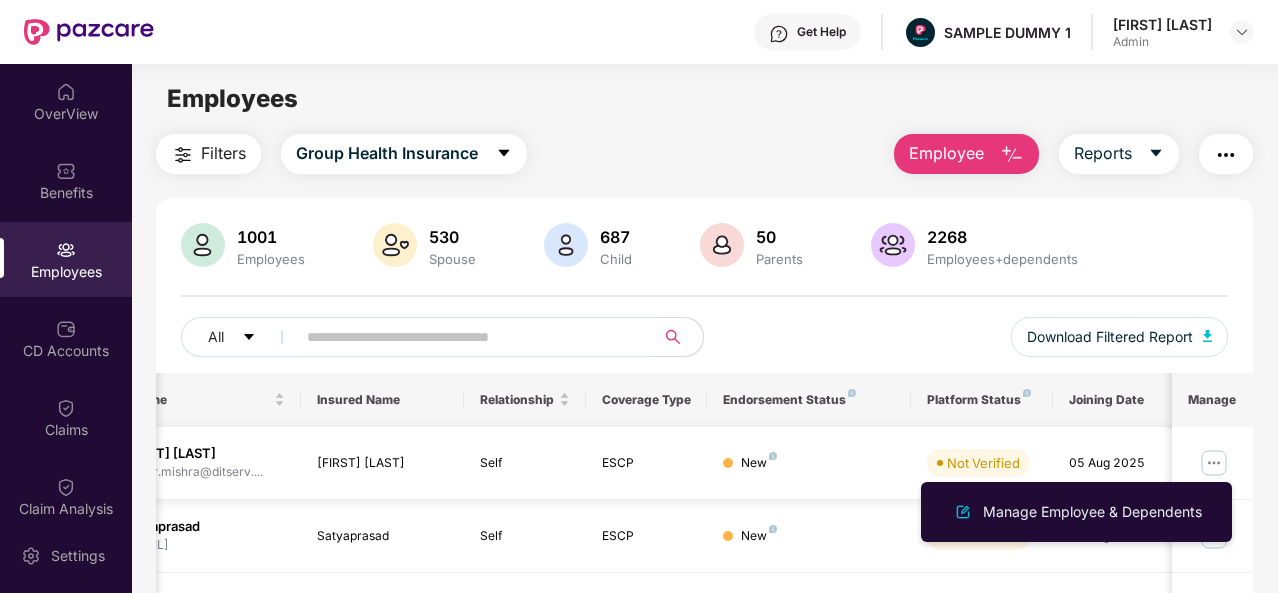 click at bounding box center [1214, 463] 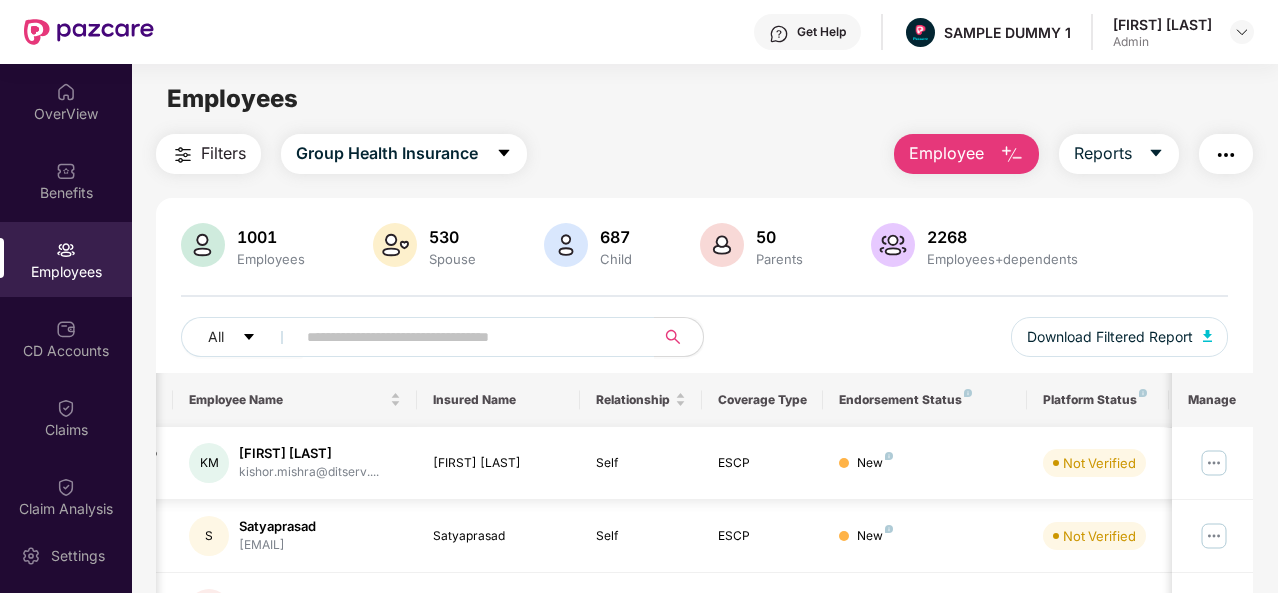 scroll, scrollTop: 0, scrollLeft: 81, axis: horizontal 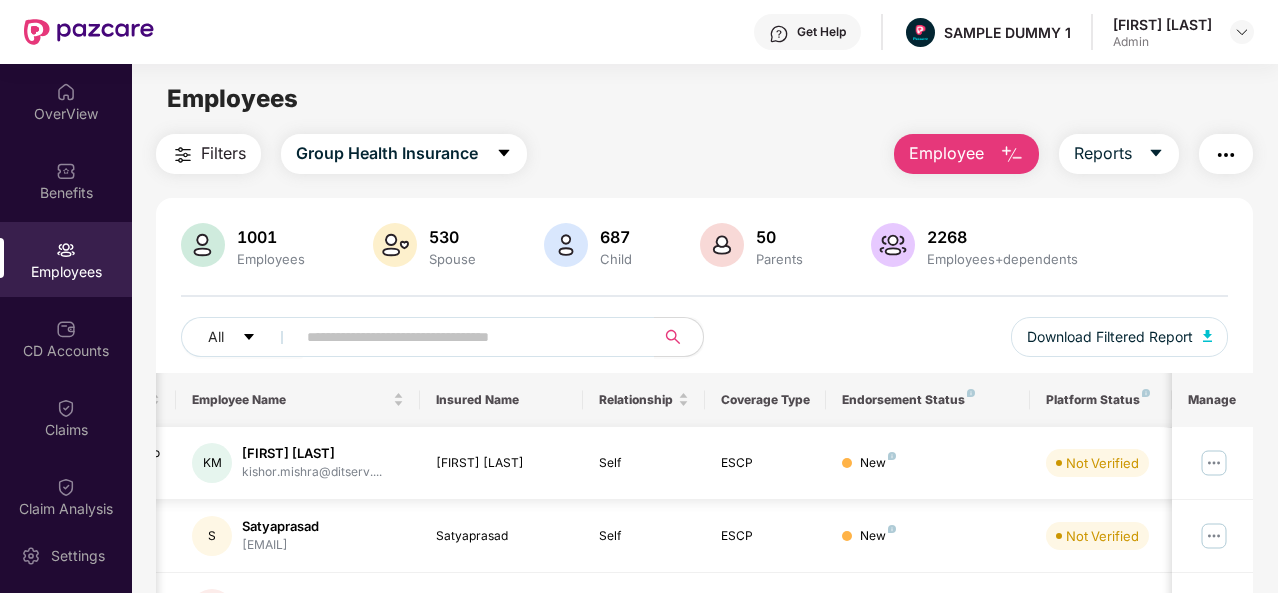 click at bounding box center (1214, 463) 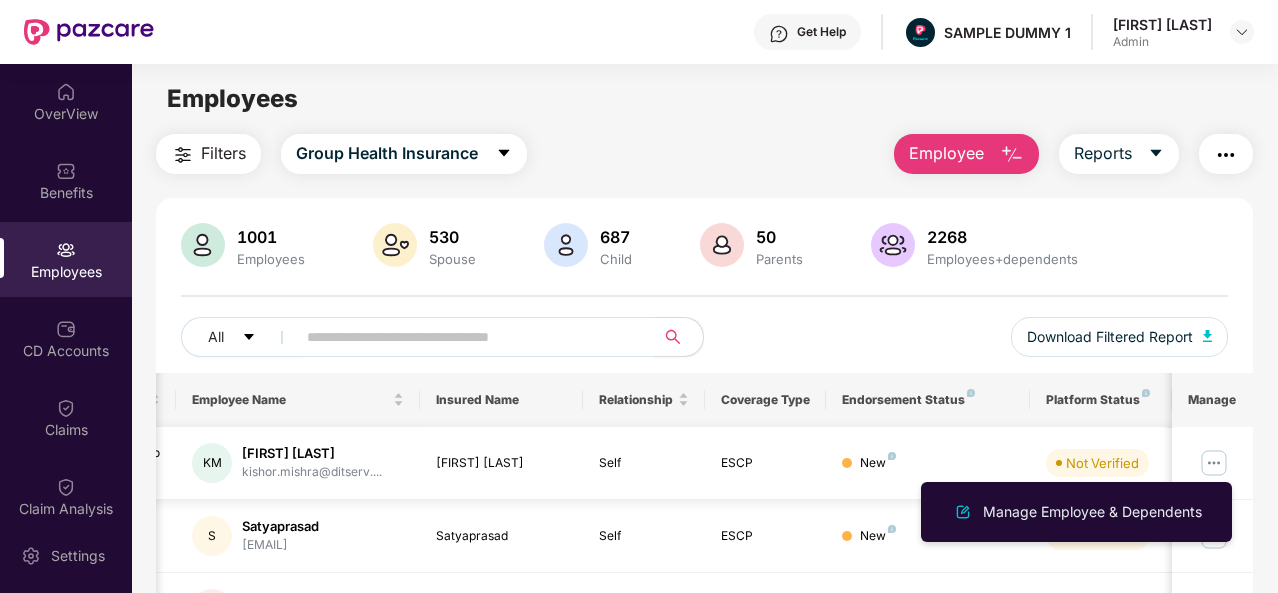 click at bounding box center [1214, 463] 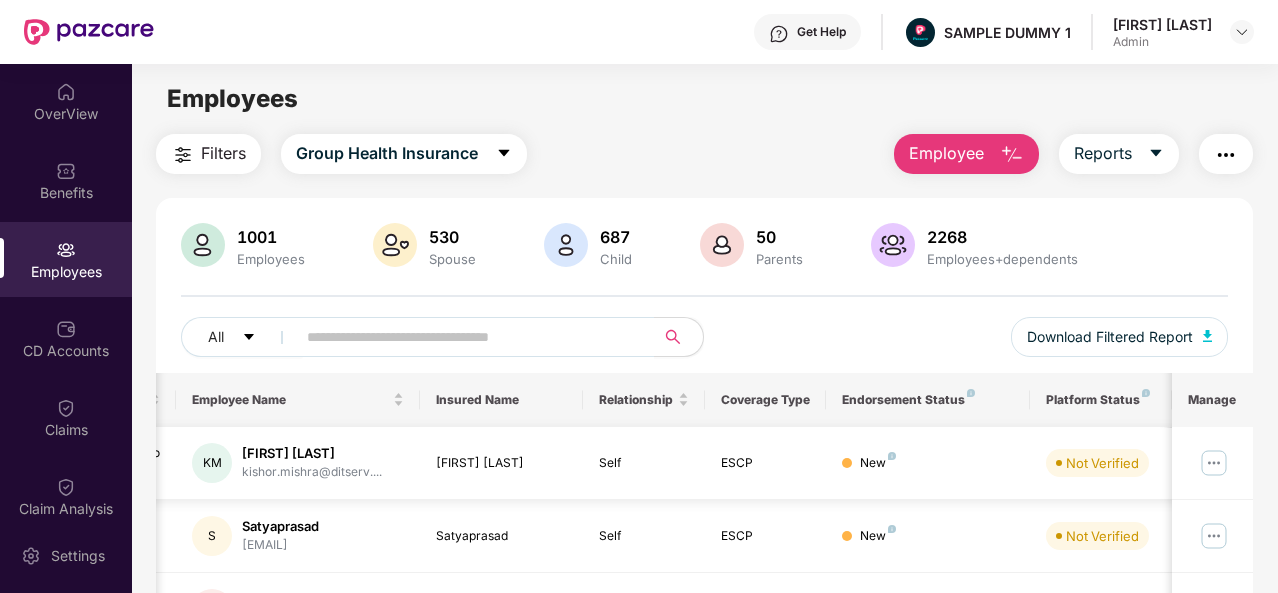 scroll, scrollTop: 0, scrollLeft: 200, axis: horizontal 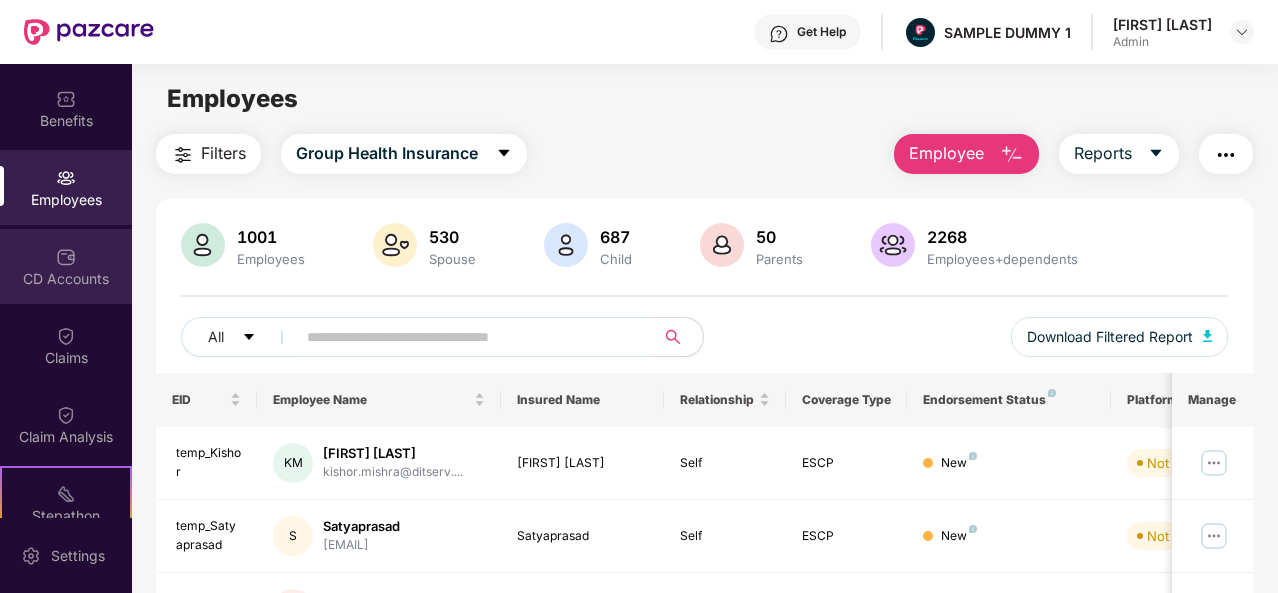 click on "CD Accounts" at bounding box center [66, 266] 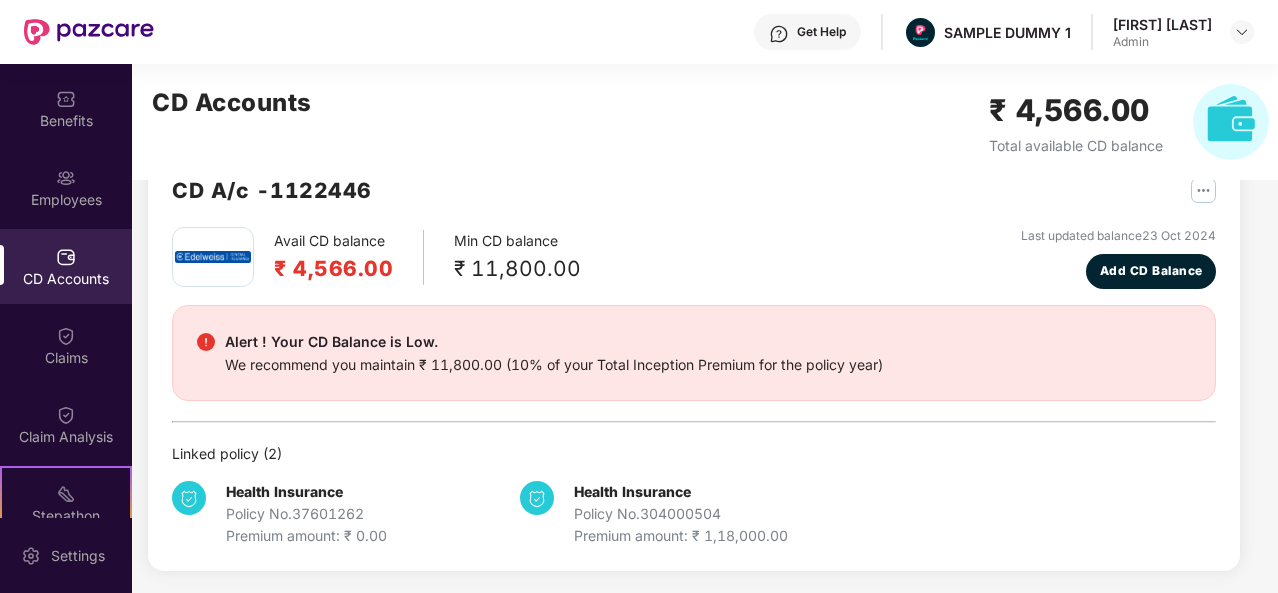 scroll, scrollTop: 0, scrollLeft: 0, axis: both 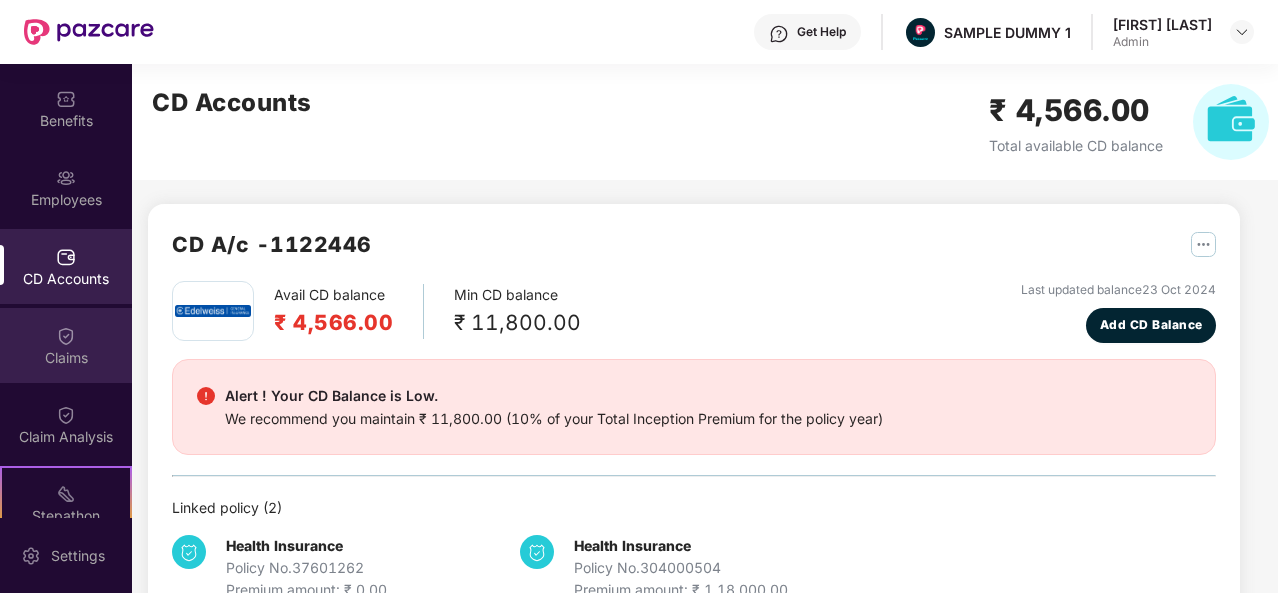click at bounding box center (66, 336) 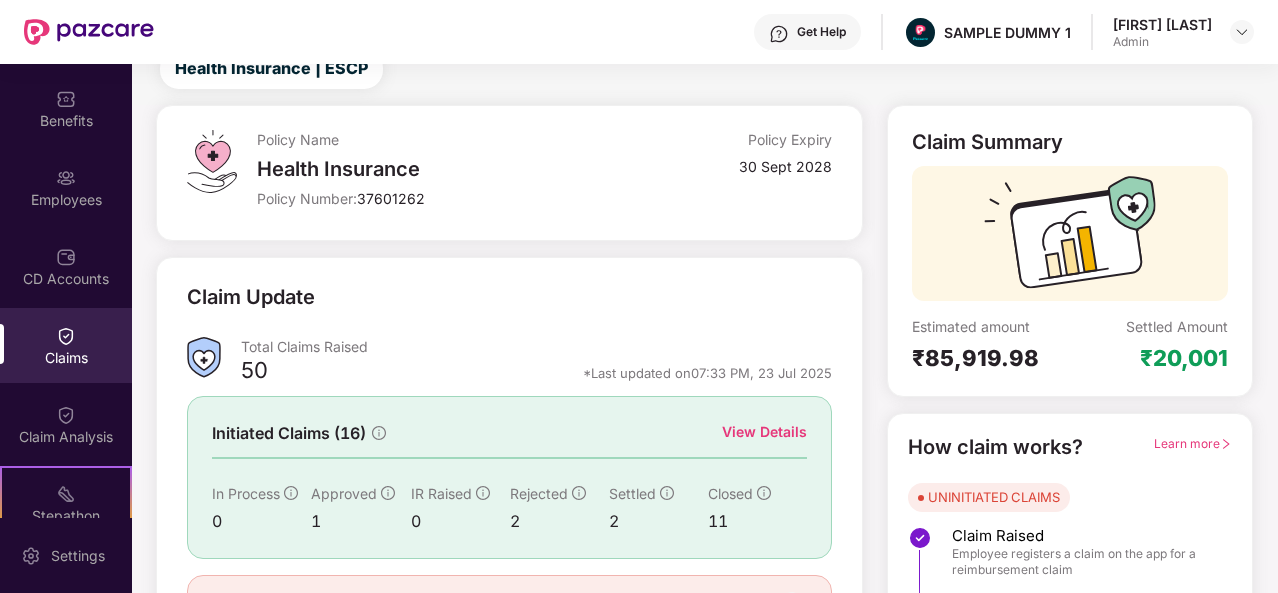 scroll, scrollTop: 70, scrollLeft: 0, axis: vertical 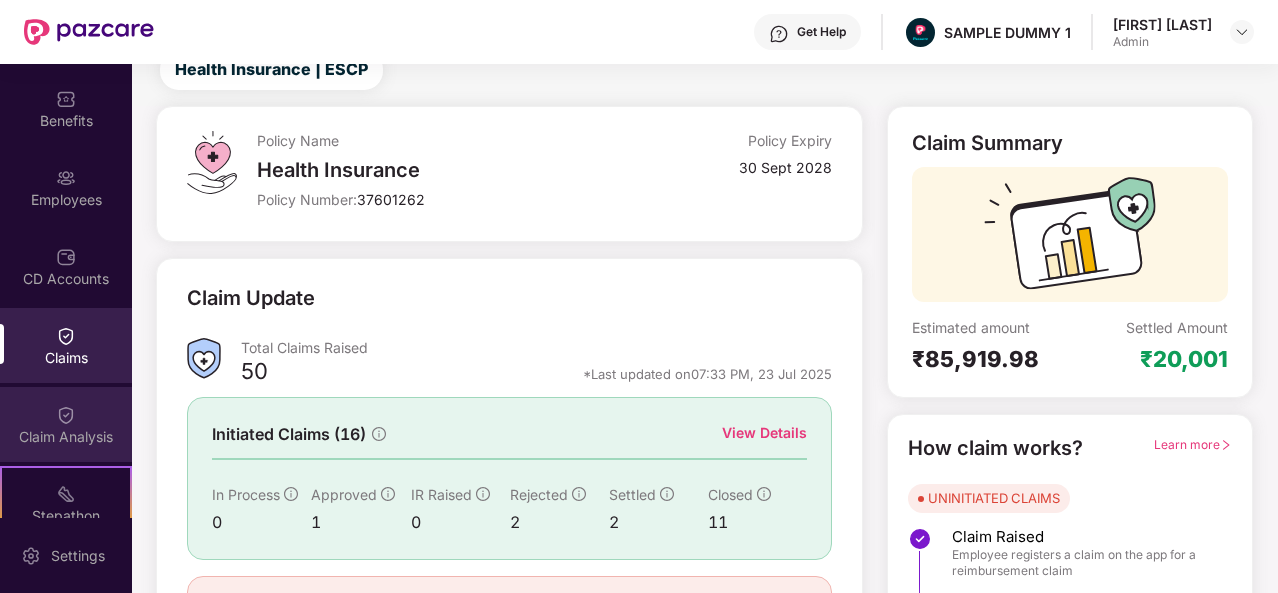 click on "Claim Analysis" at bounding box center (66, 424) 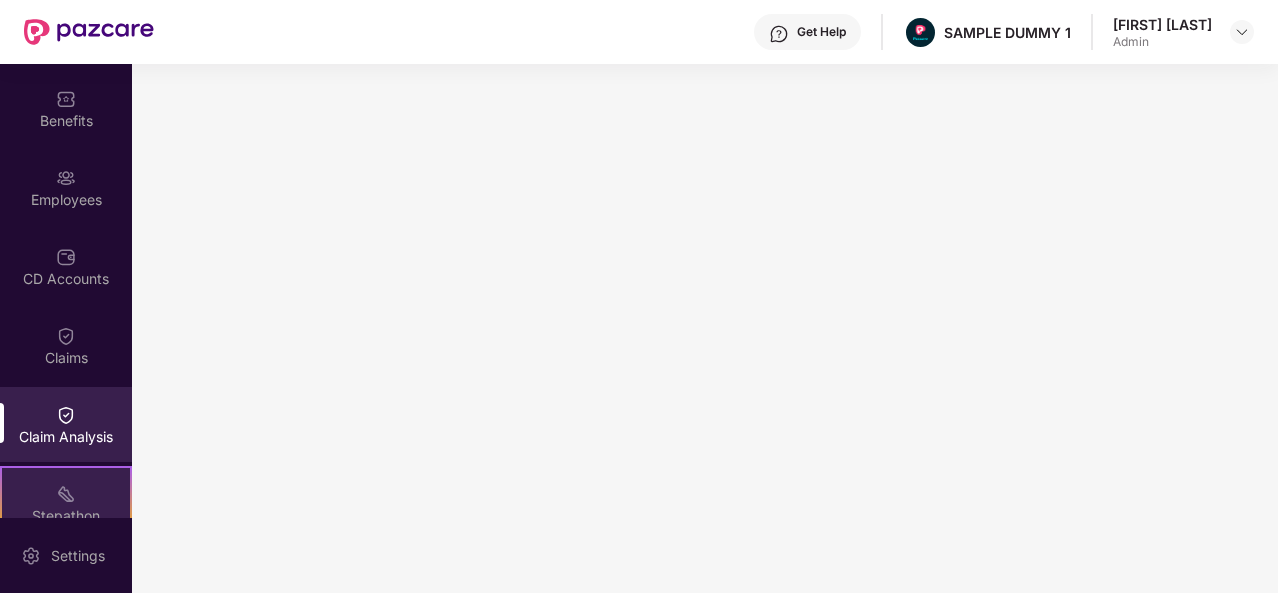 scroll, scrollTop: 335, scrollLeft: 0, axis: vertical 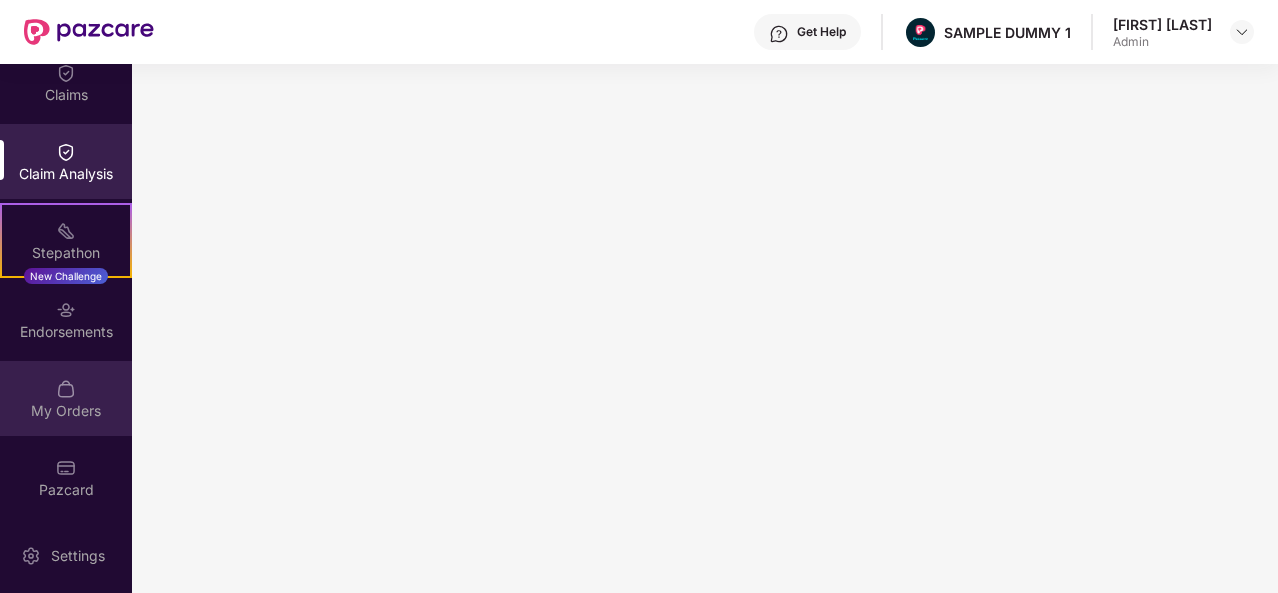 click at bounding box center [66, 389] 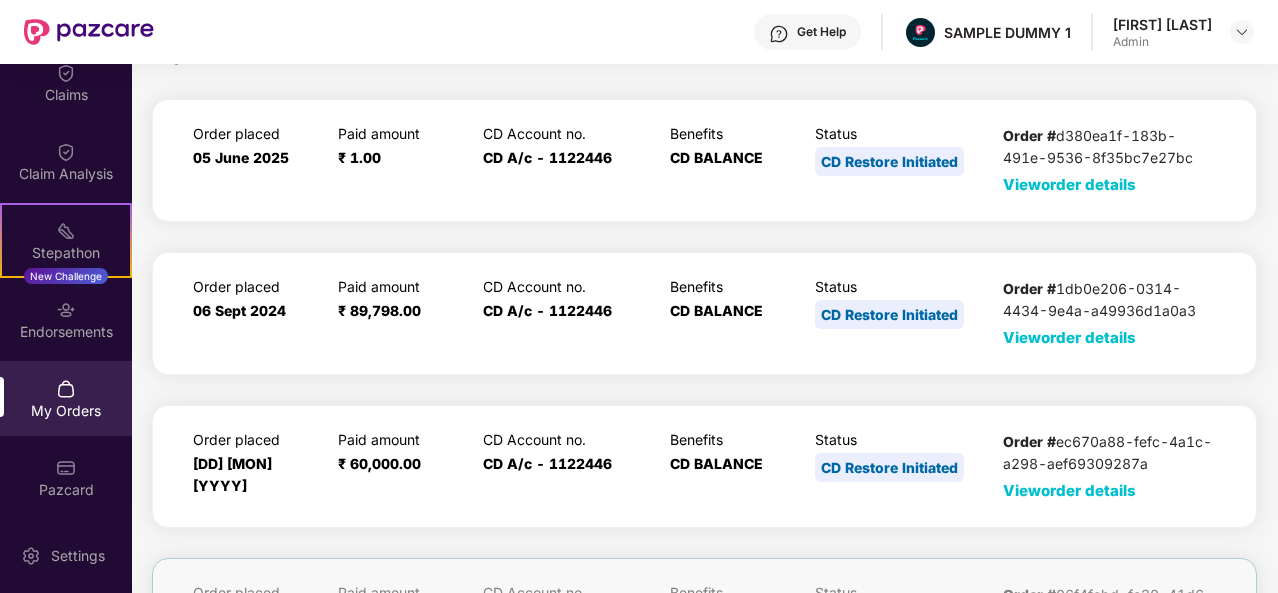 scroll, scrollTop: 0, scrollLeft: 0, axis: both 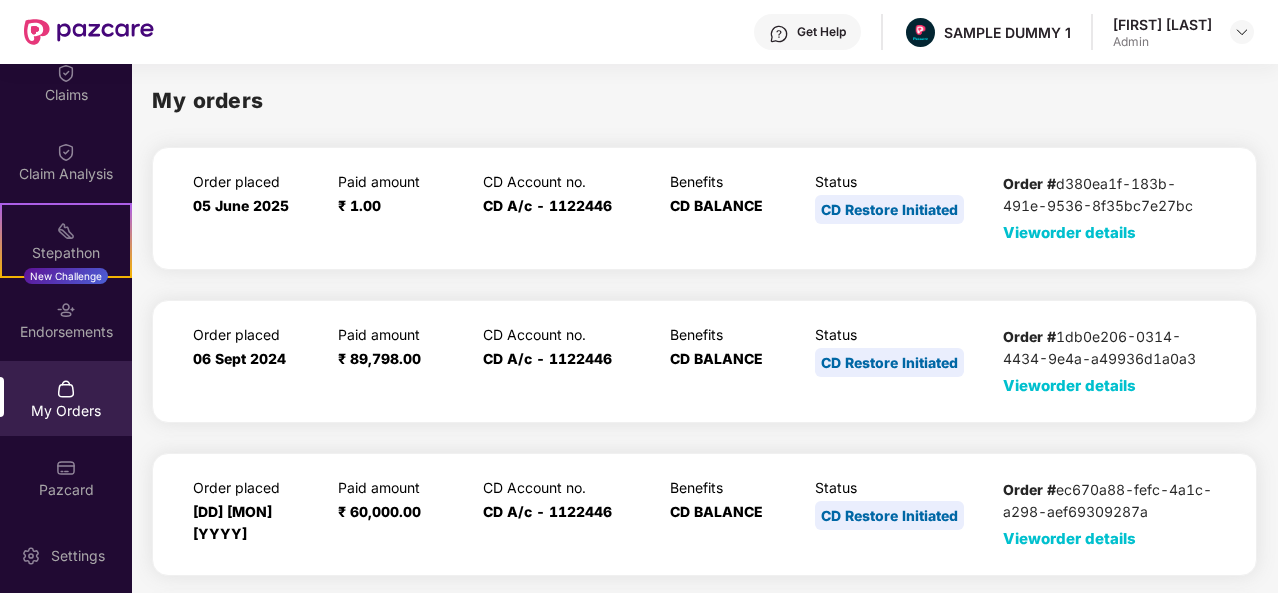 click on "View  order details" at bounding box center (1069, 232) 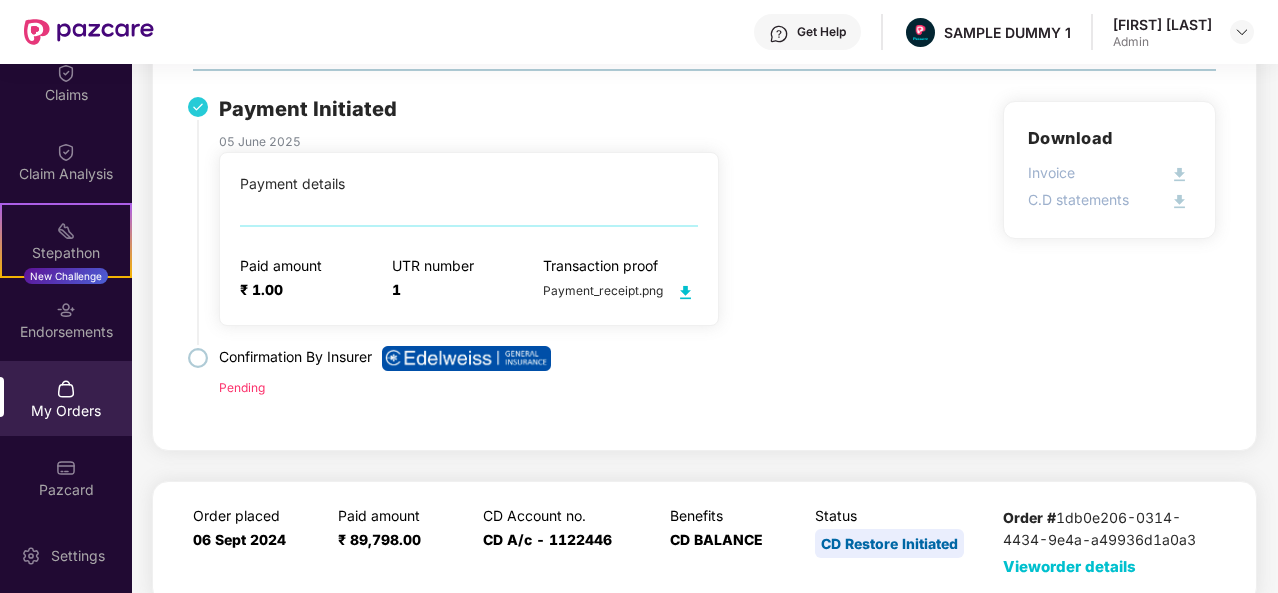 scroll, scrollTop: 0, scrollLeft: 0, axis: both 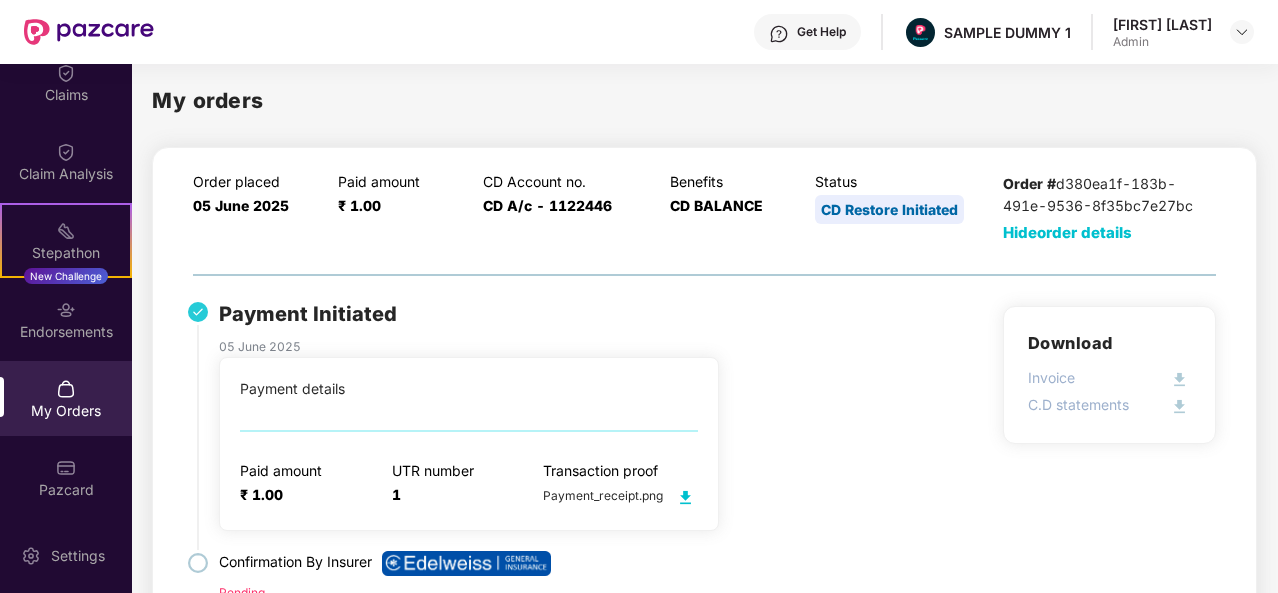 click on "CD Account no. CD A/c - 1122446" at bounding box center [568, 208] 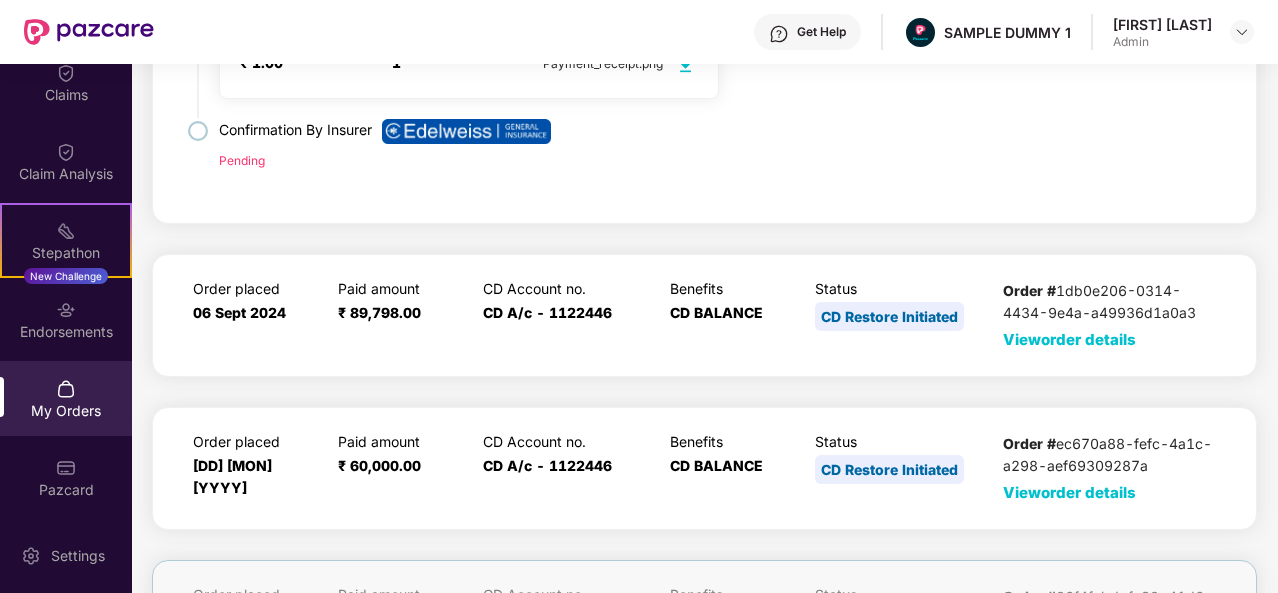 scroll, scrollTop: 497, scrollLeft: 0, axis: vertical 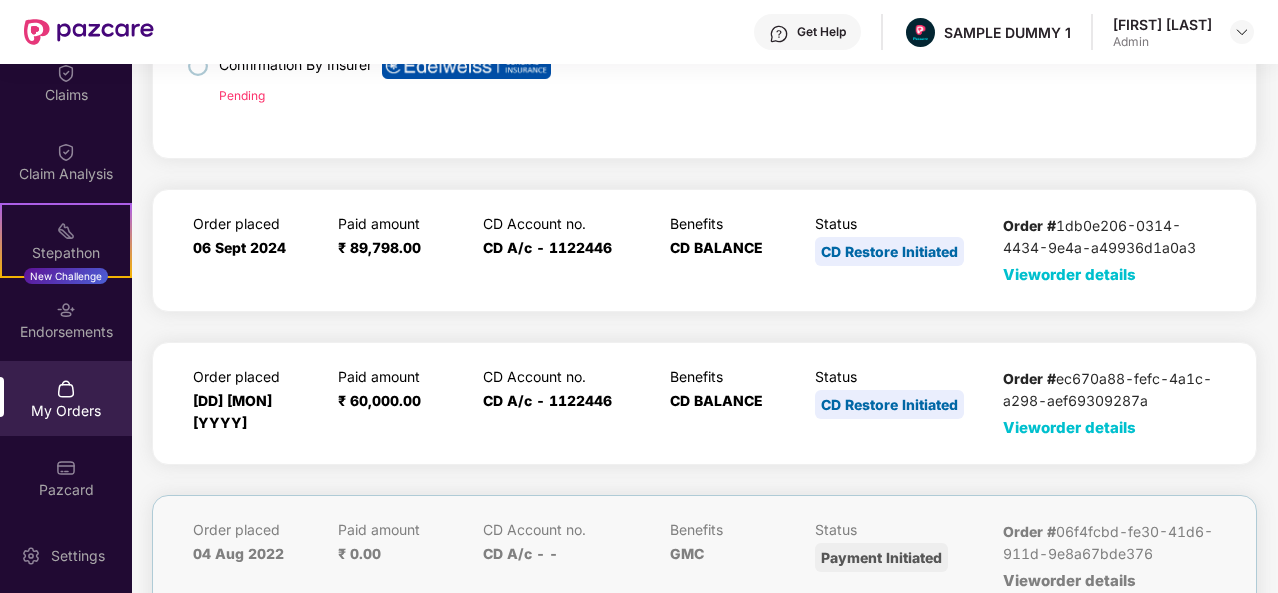 click on "CD BALANCE" at bounding box center (716, 247) 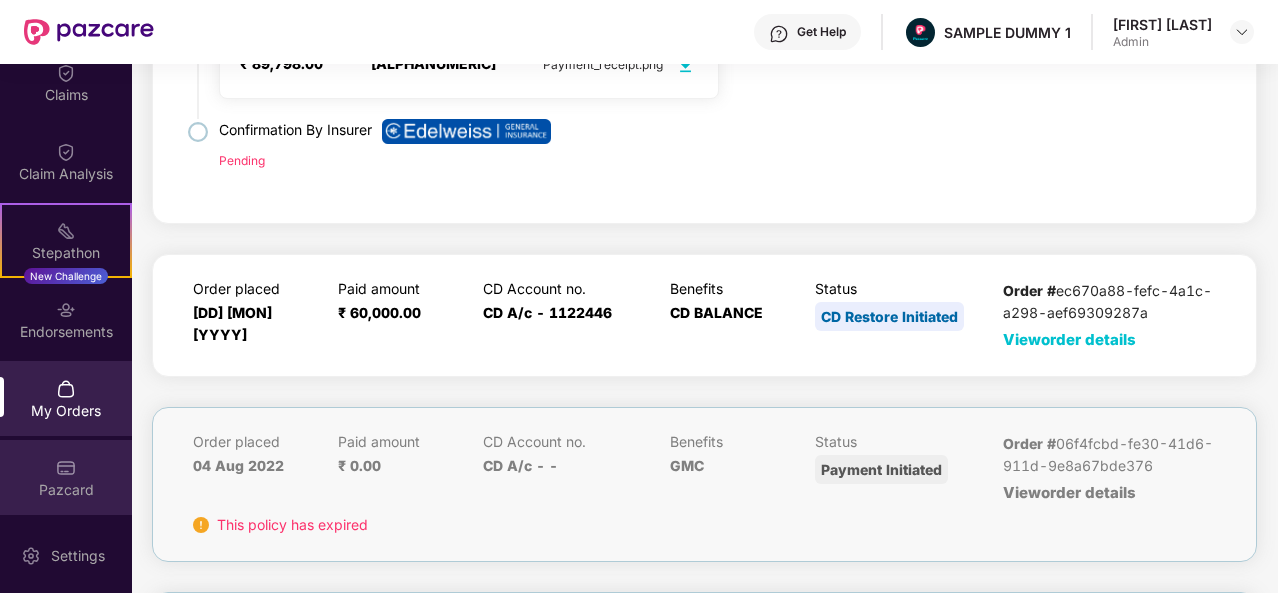 scroll, scrollTop: 971, scrollLeft: 0, axis: vertical 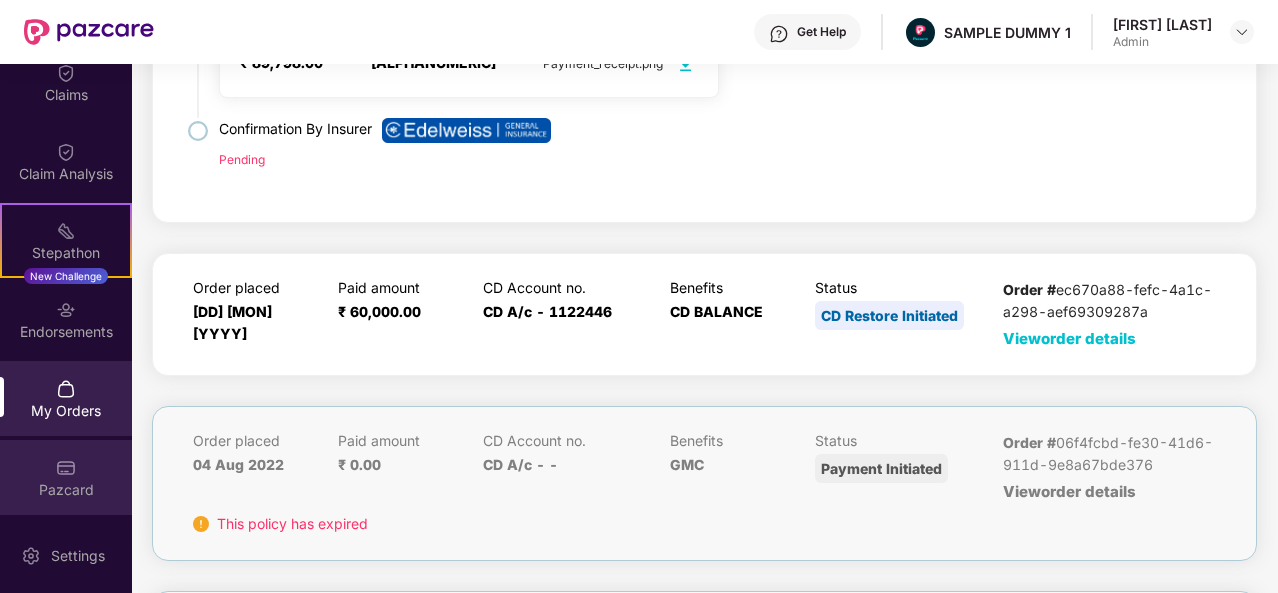 click on "Pazcard" at bounding box center (66, 490) 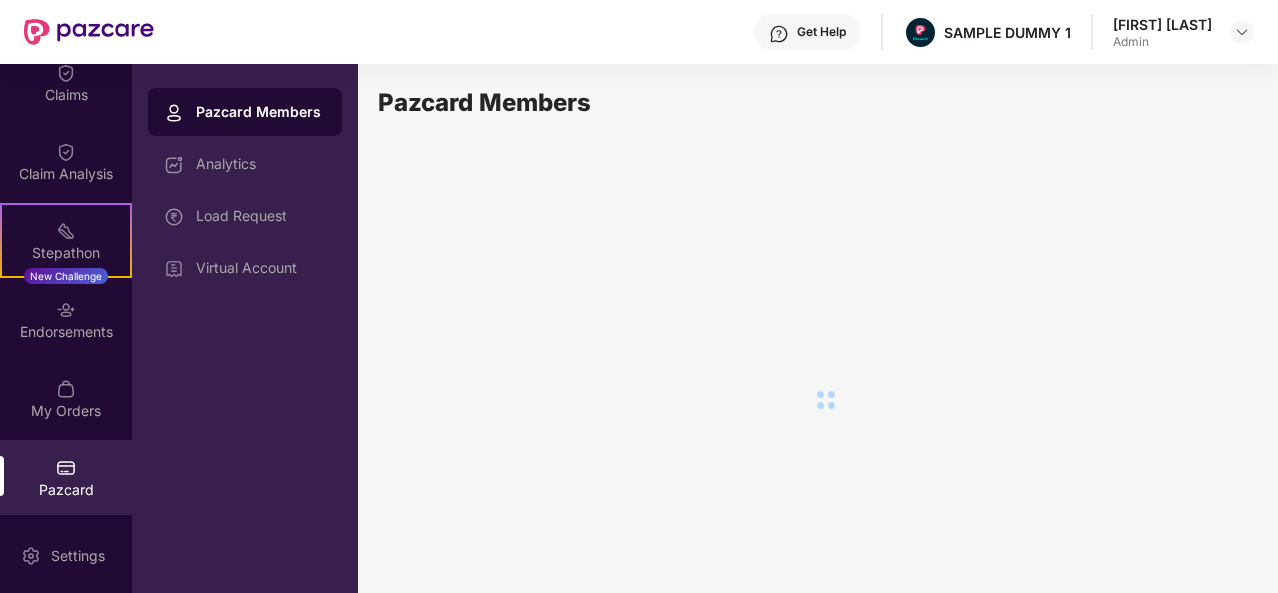 scroll, scrollTop: 0, scrollLeft: 0, axis: both 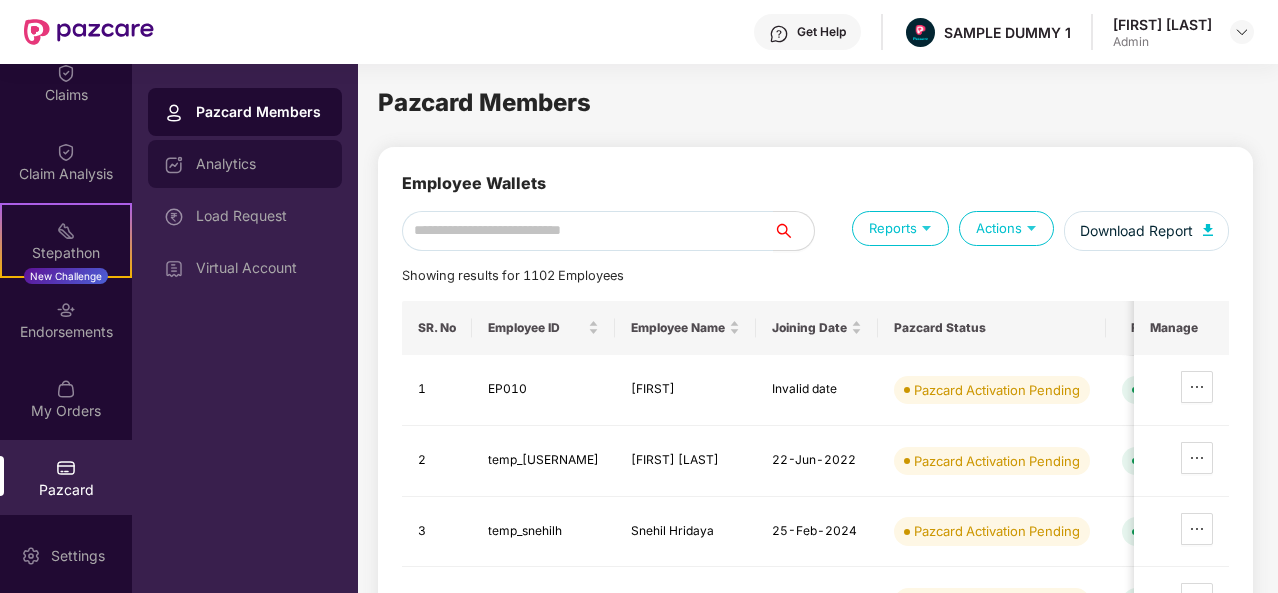 click on "Analytics" at bounding box center [261, 164] 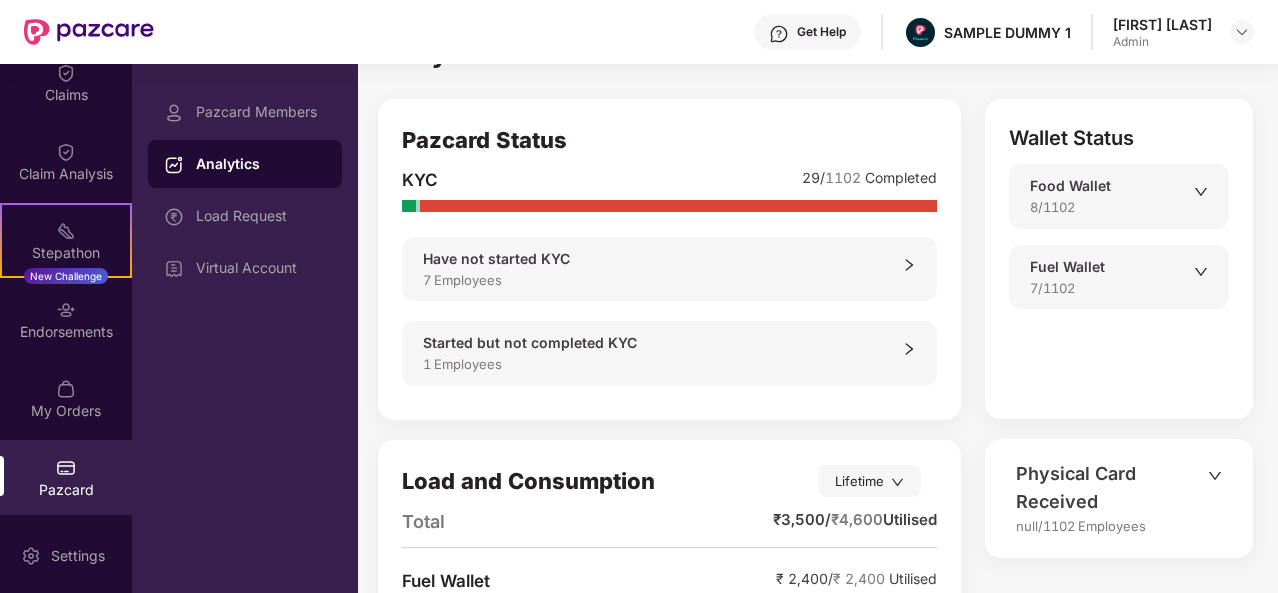 scroll, scrollTop: 0, scrollLeft: 0, axis: both 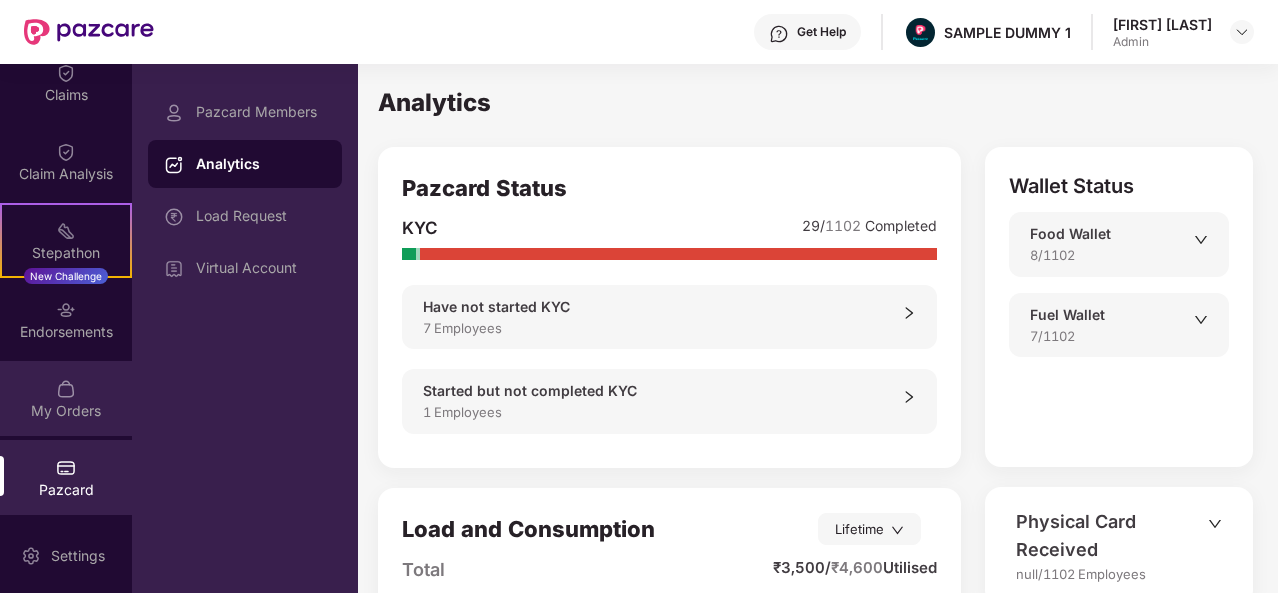 click at bounding box center (66, 389) 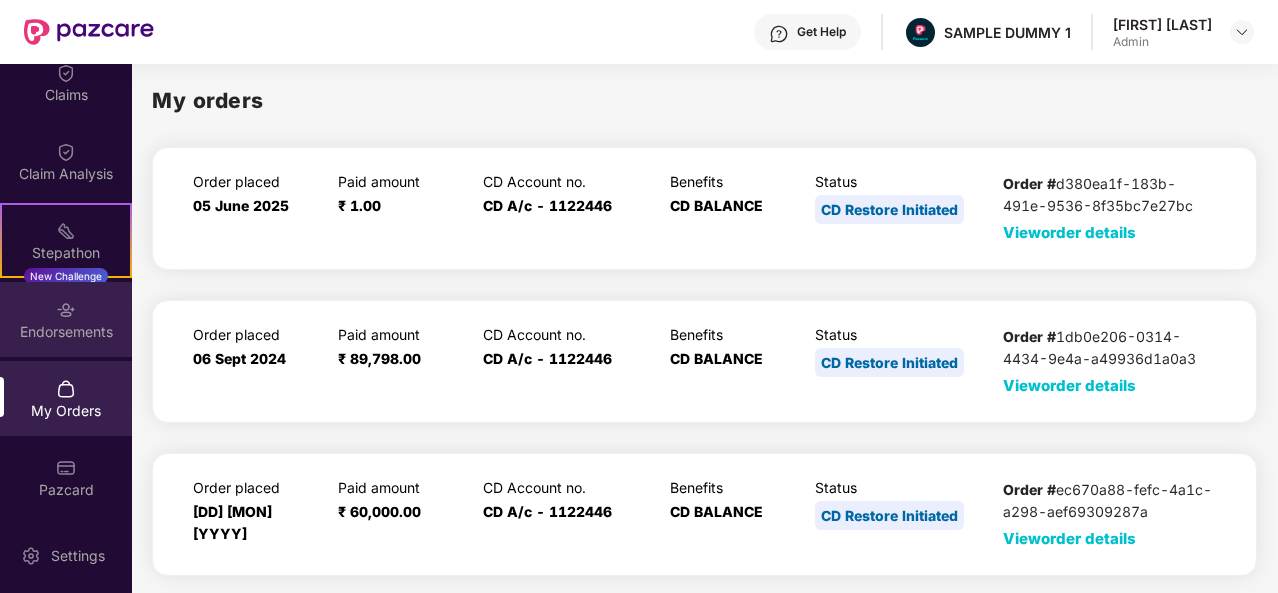 click on "Endorsements" at bounding box center [66, 319] 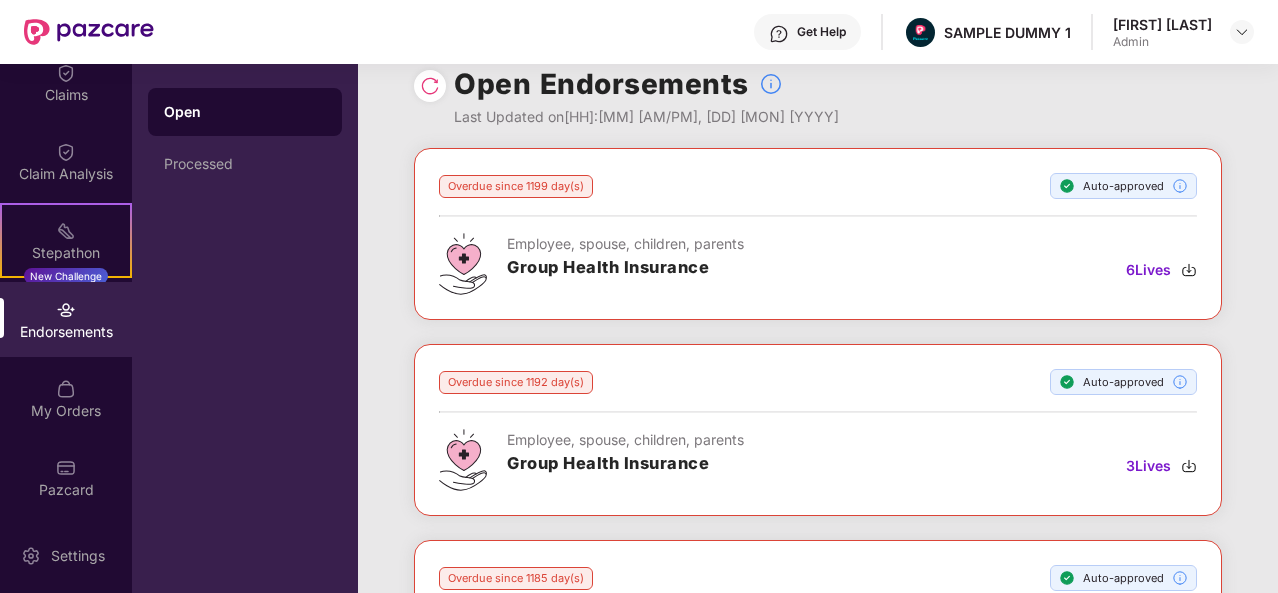 scroll, scrollTop: 0, scrollLeft: 0, axis: both 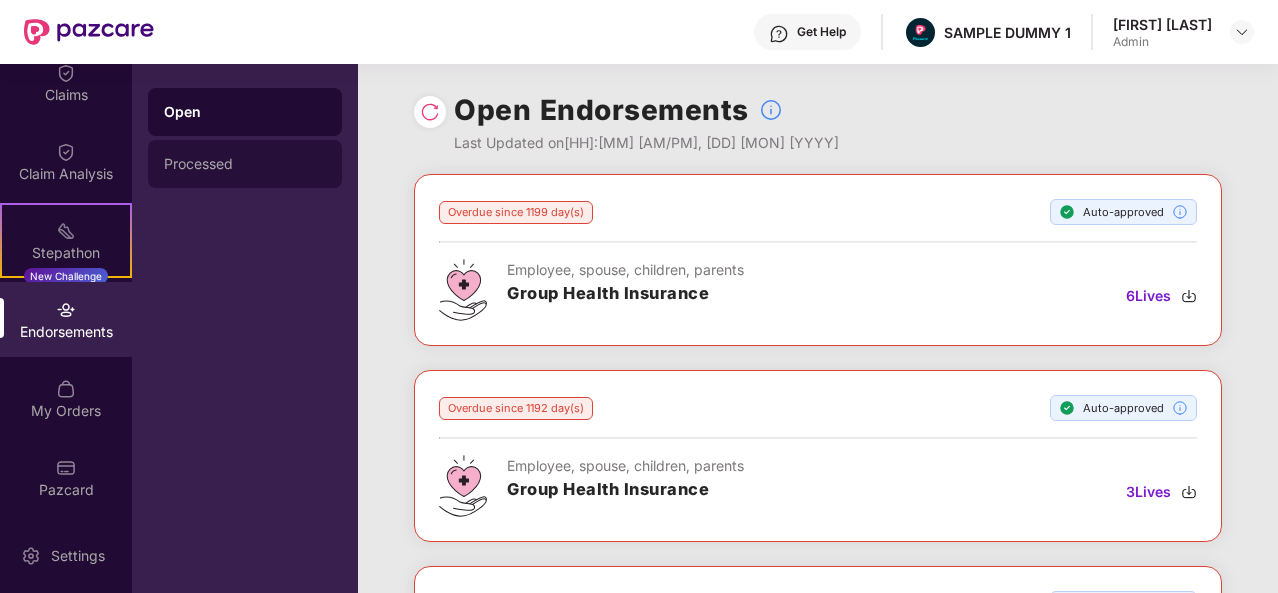 click on "Processed" at bounding box center (245, 164) 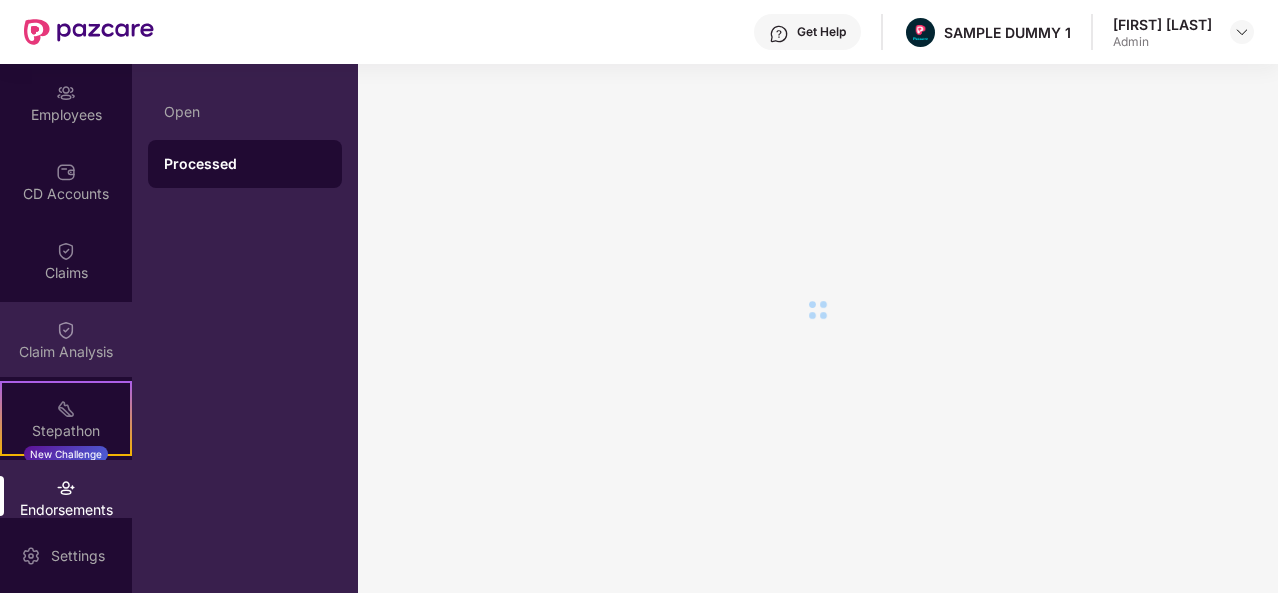 scroll, scrollTop: 156, scrollLeft: 0, axis: vertical 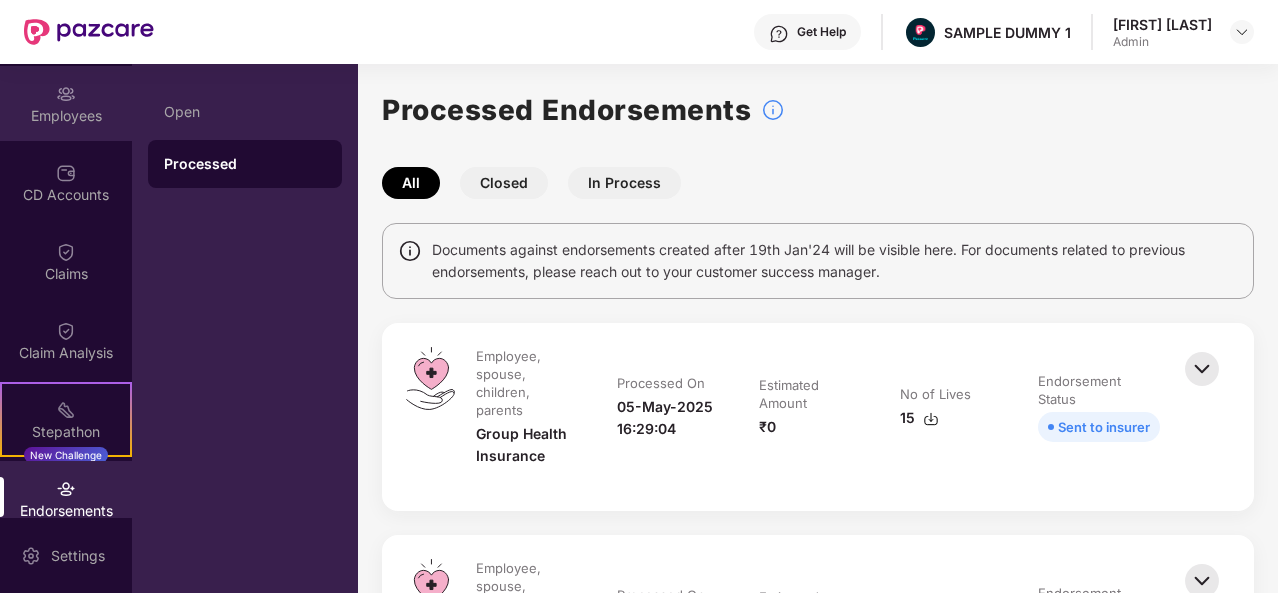 click on "Employees" at bounding box center [66, 103] 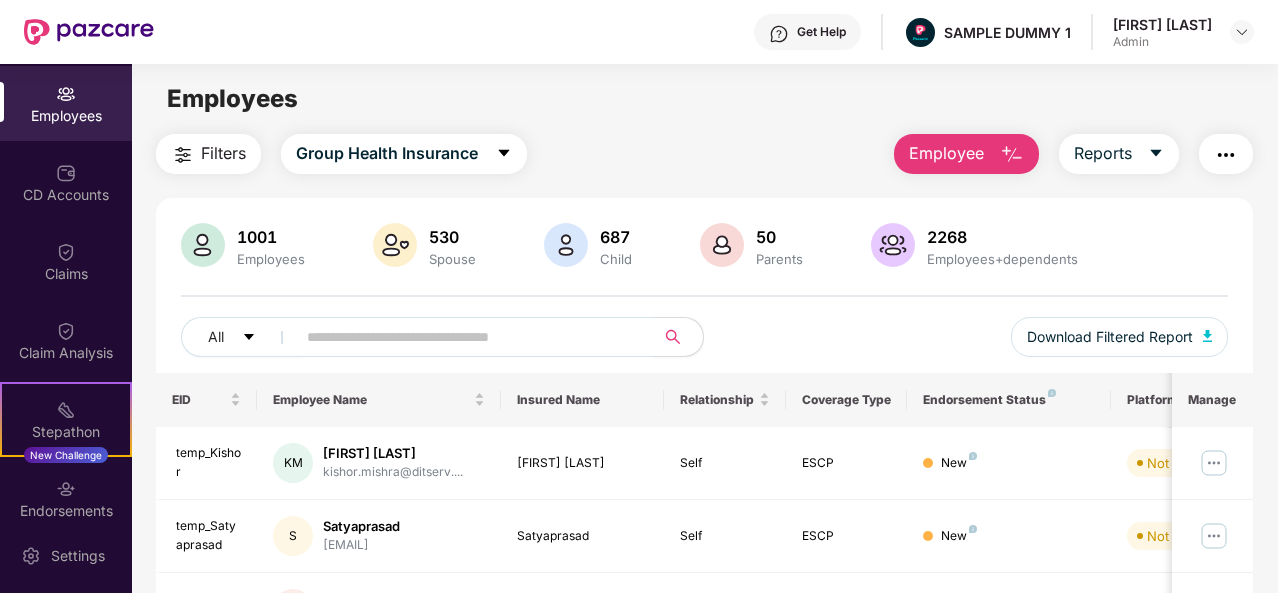 click on "Employee" at bounding box center [966, 154] 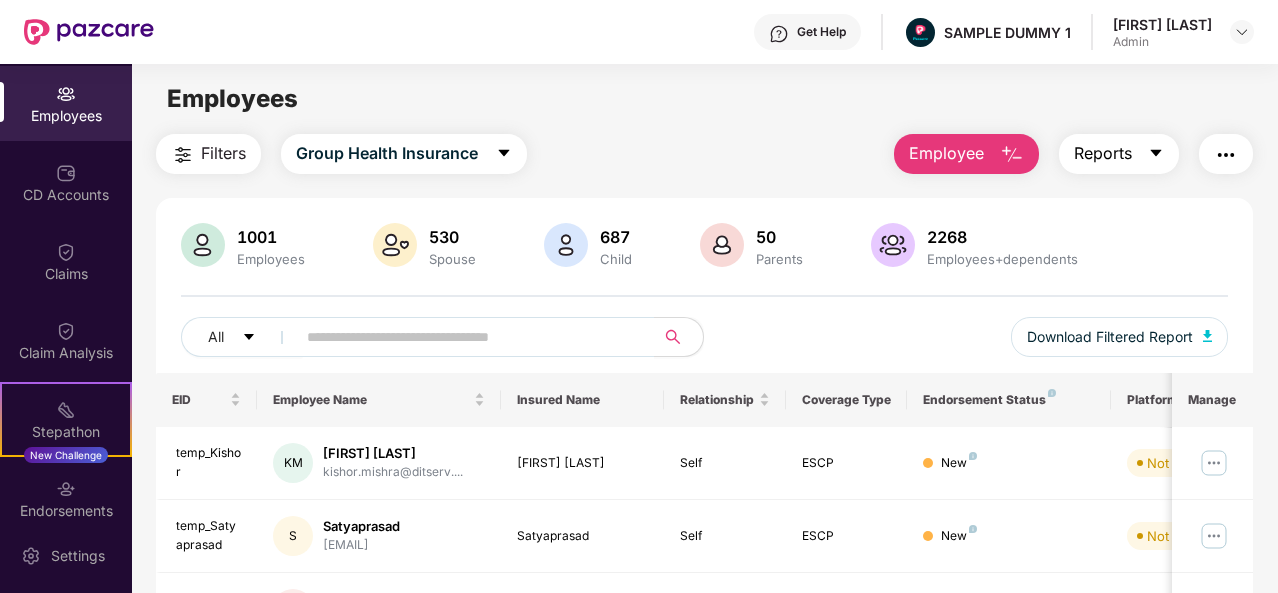 click on "Reports" at bounding box center (1119, 154) 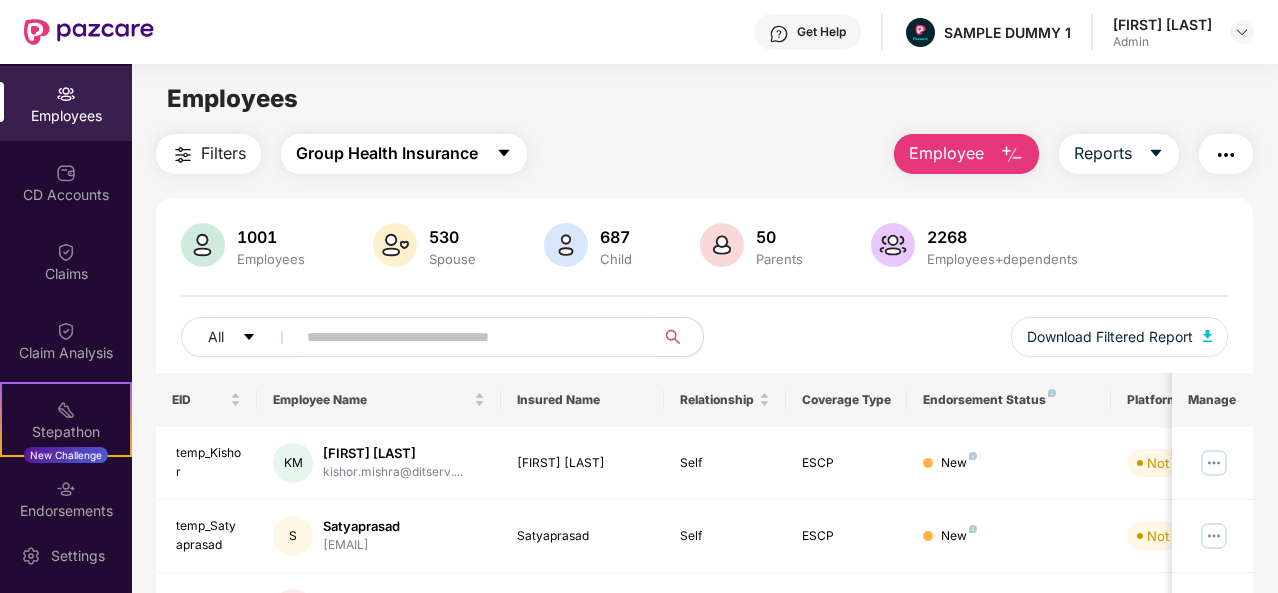 click on "Group Health Insurance" at bounding box center [404, 154] 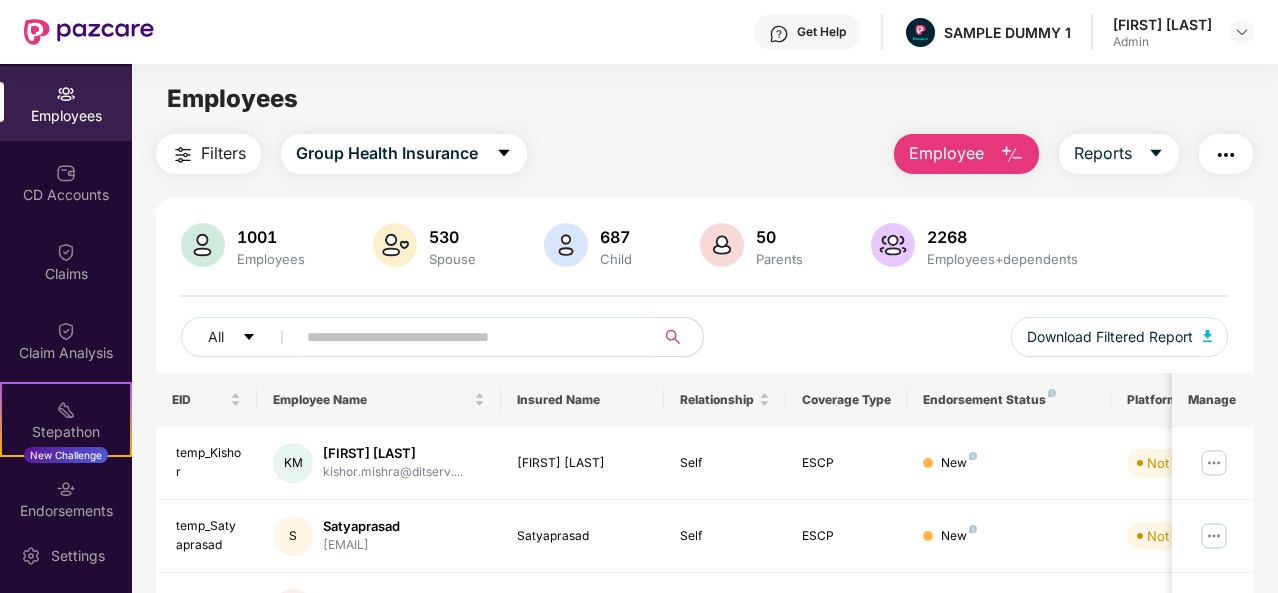 click on "Filters Group Health Insurance Employee  Reports" at bounding box center [704, 154] 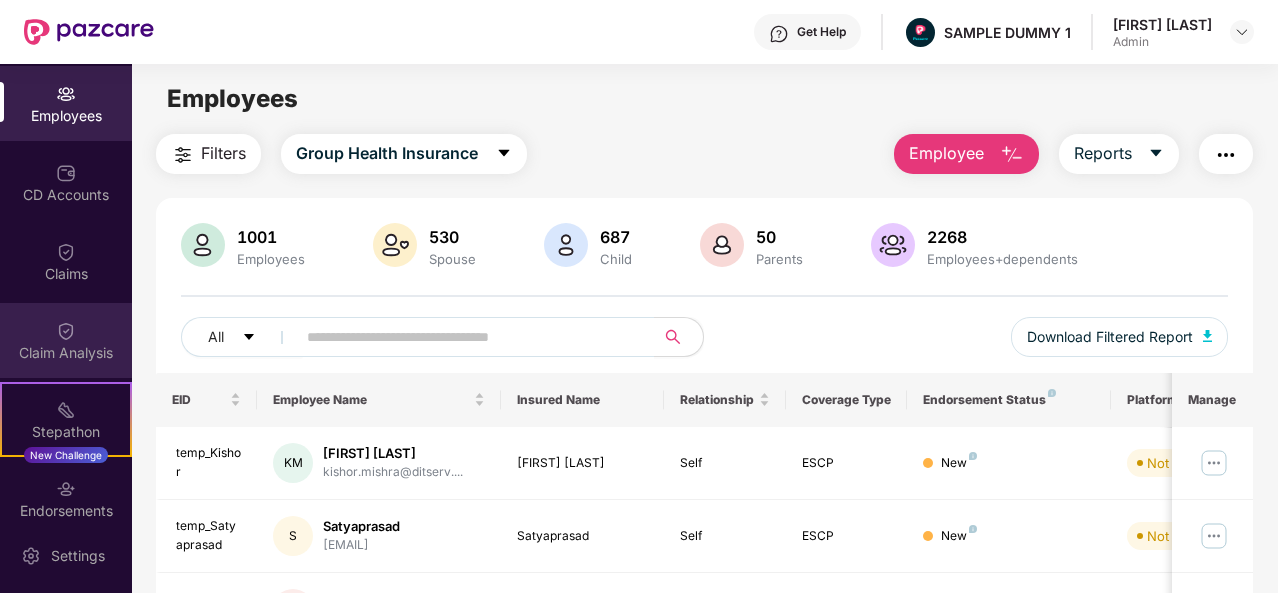 click at bounding box center [66, 331] 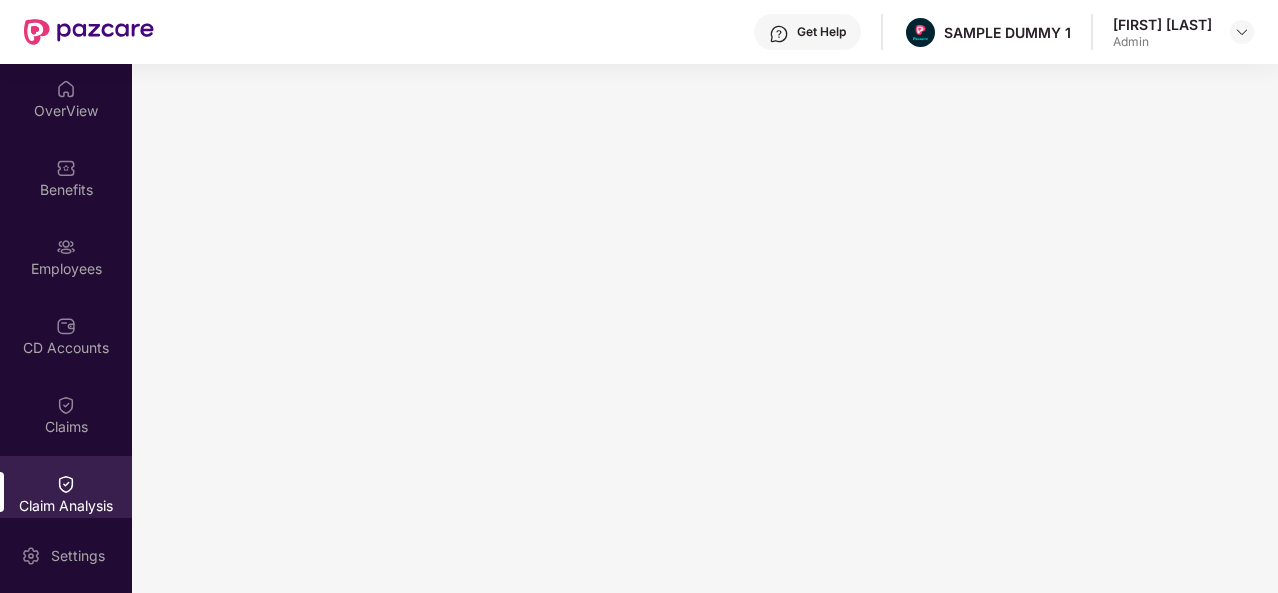 scroll, scrollTop: 0, scrollLeft: 0, axis: both 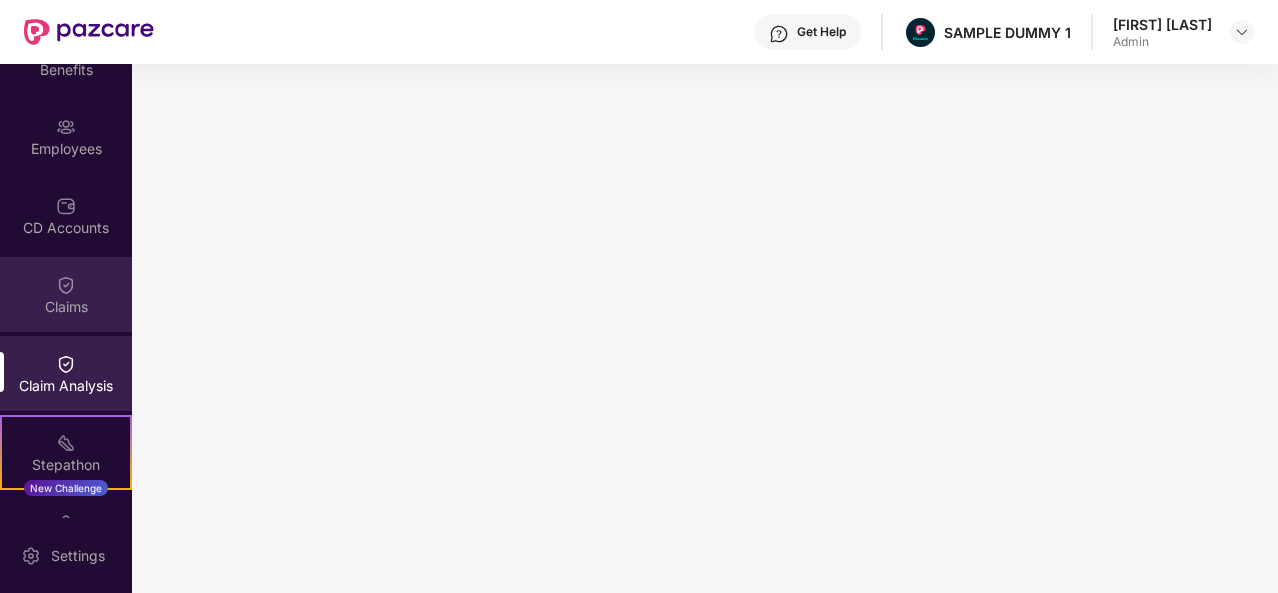 click on "Claims" at bounding box center (66, 307) 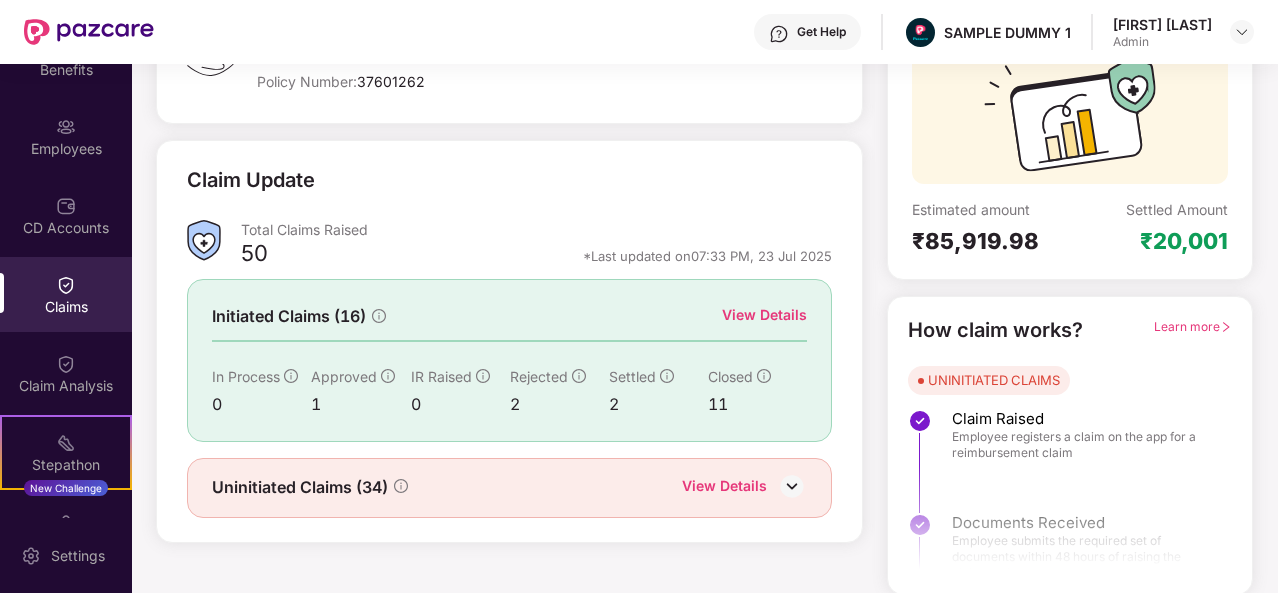 scroll, scrollTop: 0, scrollLeft: 0, axis: both 